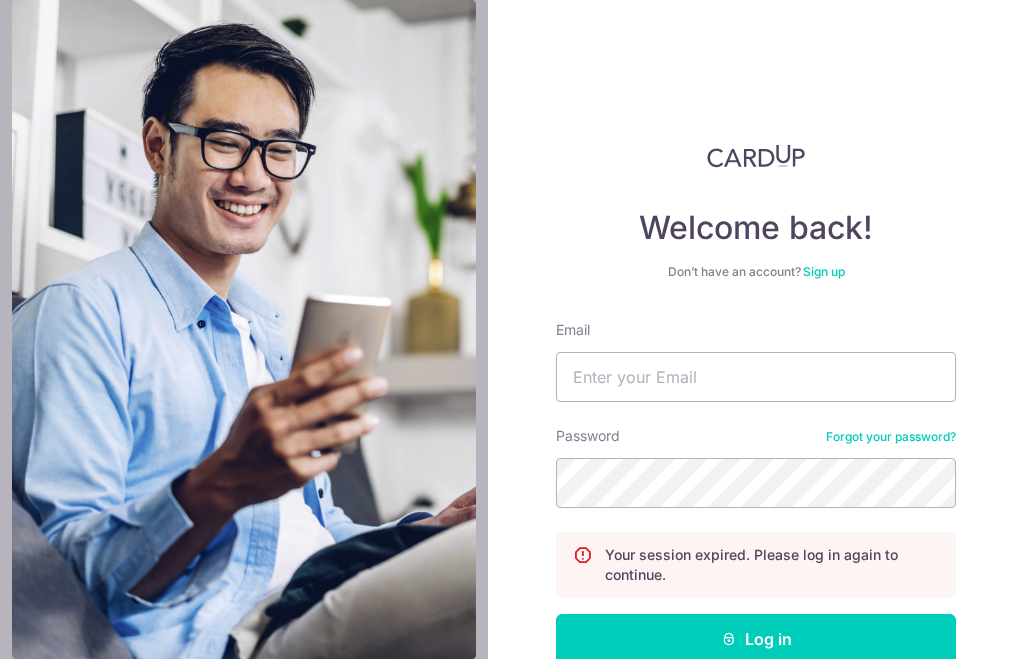 scroll, scrollTop: 217, scrollLeft: 0, axis: vertical 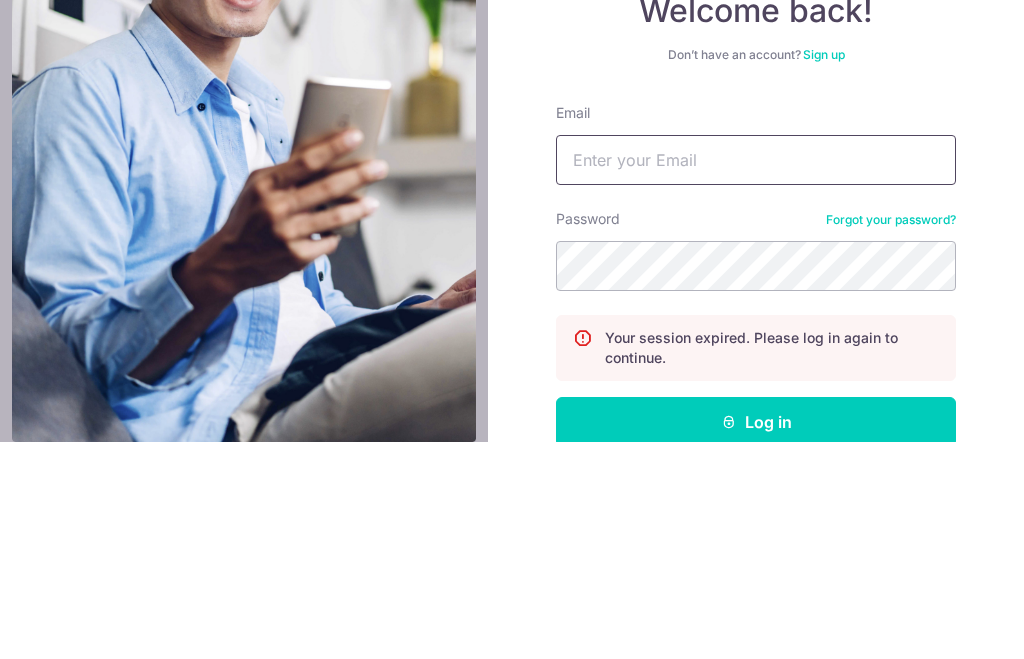 type on "[EMAIL_ADDRESS][DOMAIN_NAME]" 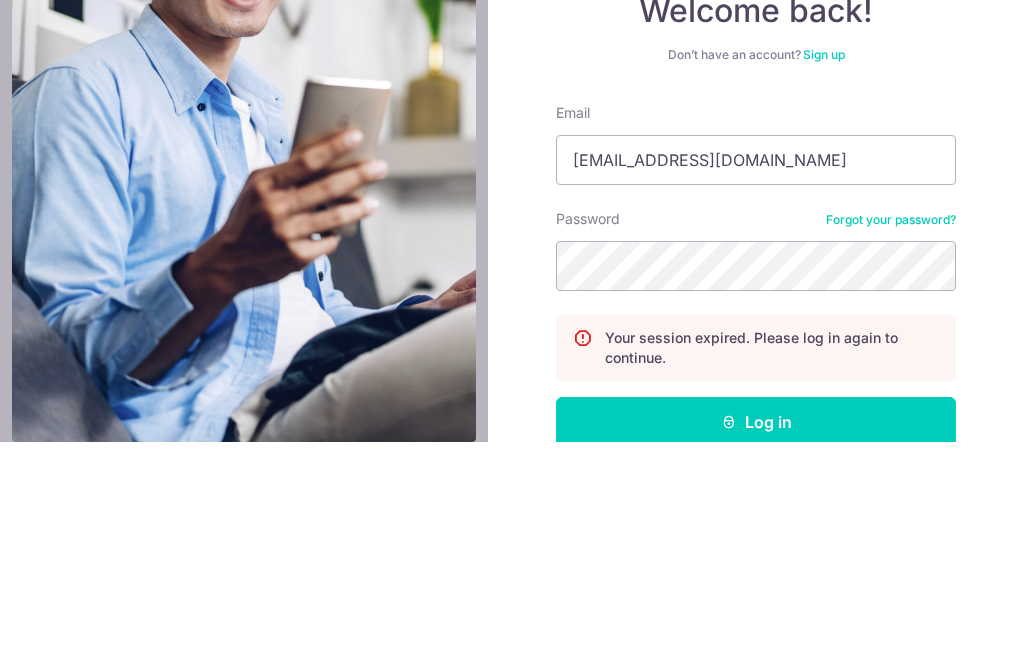 click on "Log in" at bounding box center (756, 639) 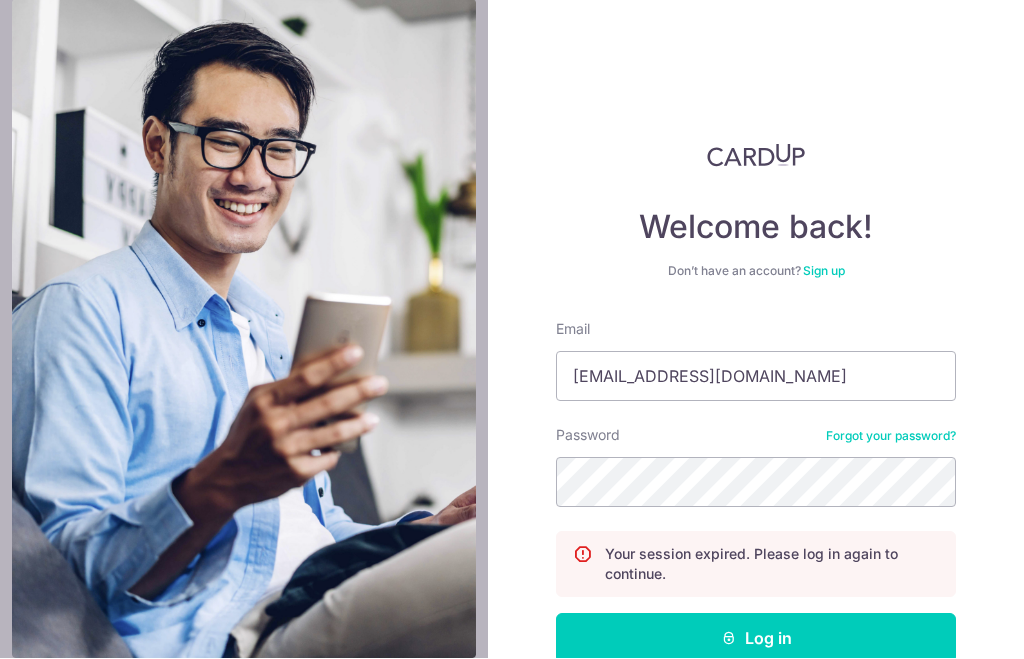 click on "Log in" at bounding box center [756, 639] 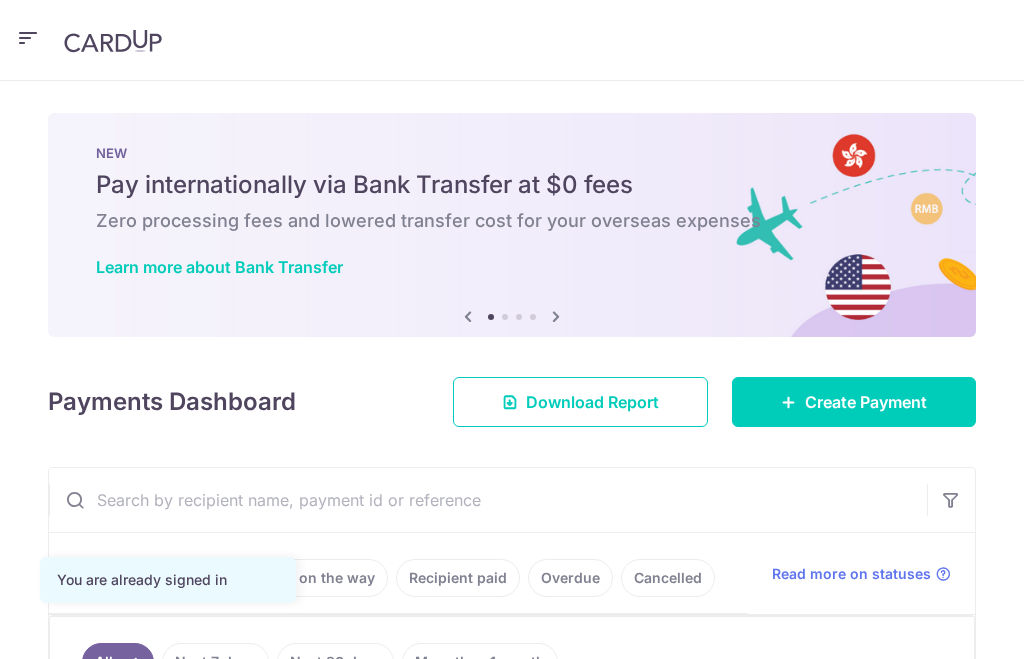 scroll, scrollTop: 0, scrollLeft: 0, axis: both 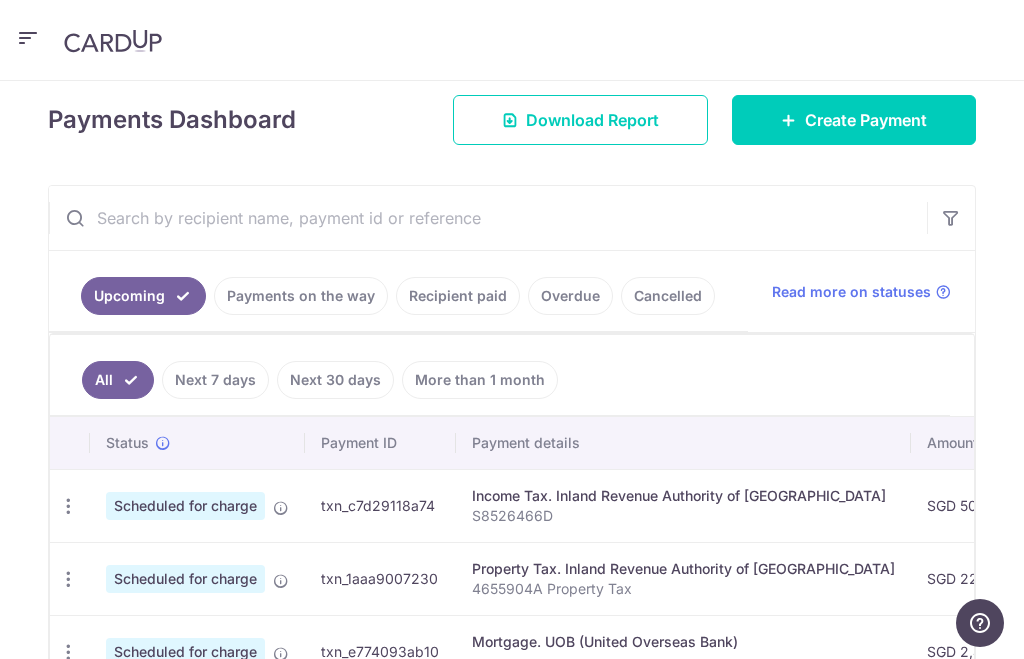 click on "Payments on the way" at bounding box center [301, 296] 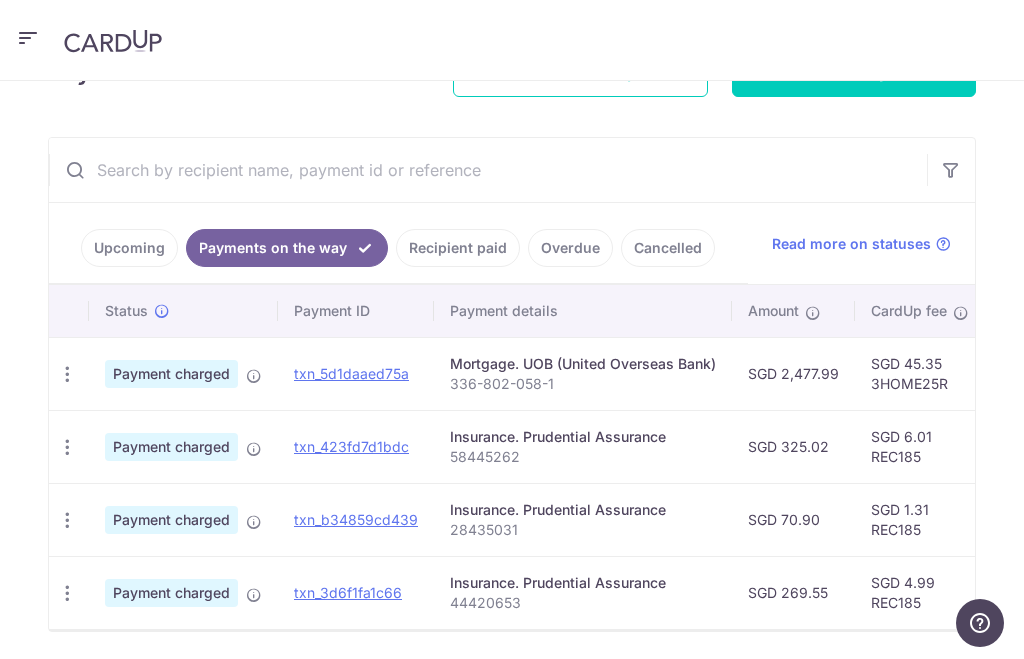 scroll, scrollTop: 330, scrollLeft: 0, axis: vertical 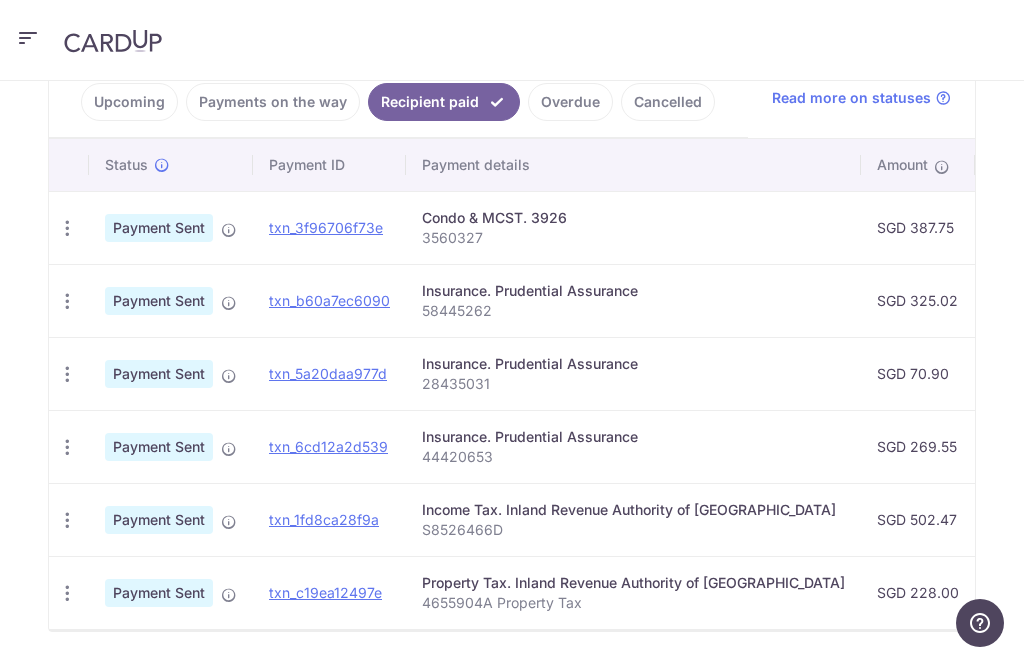 click on "Payments on the way" at bounding box center (273, 102) 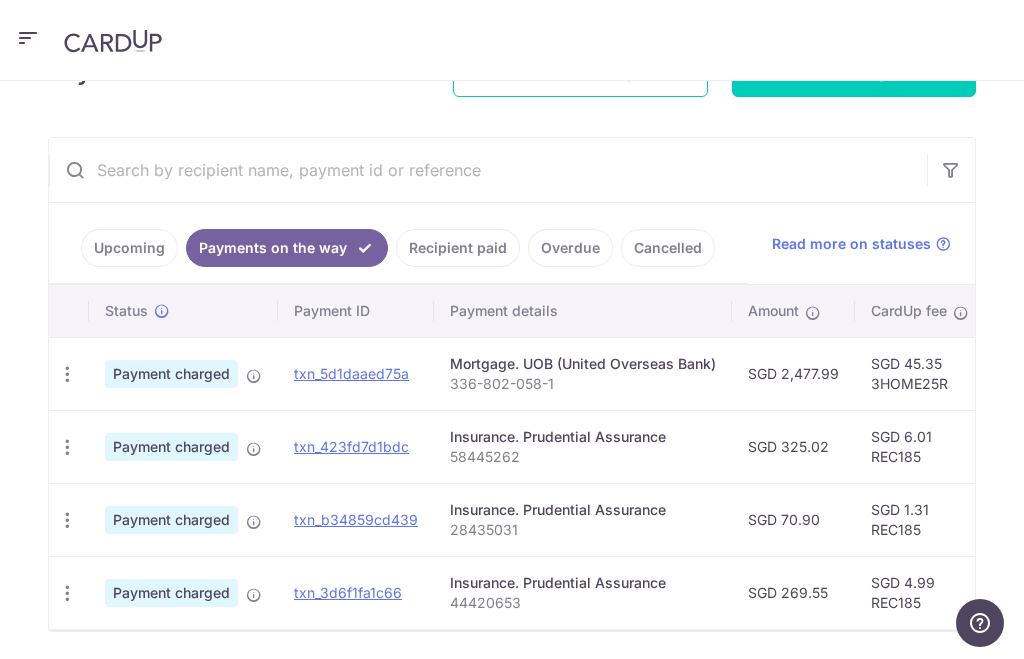 scroll, scrollTop: 330, scrollLeft: 0, axis: vertical 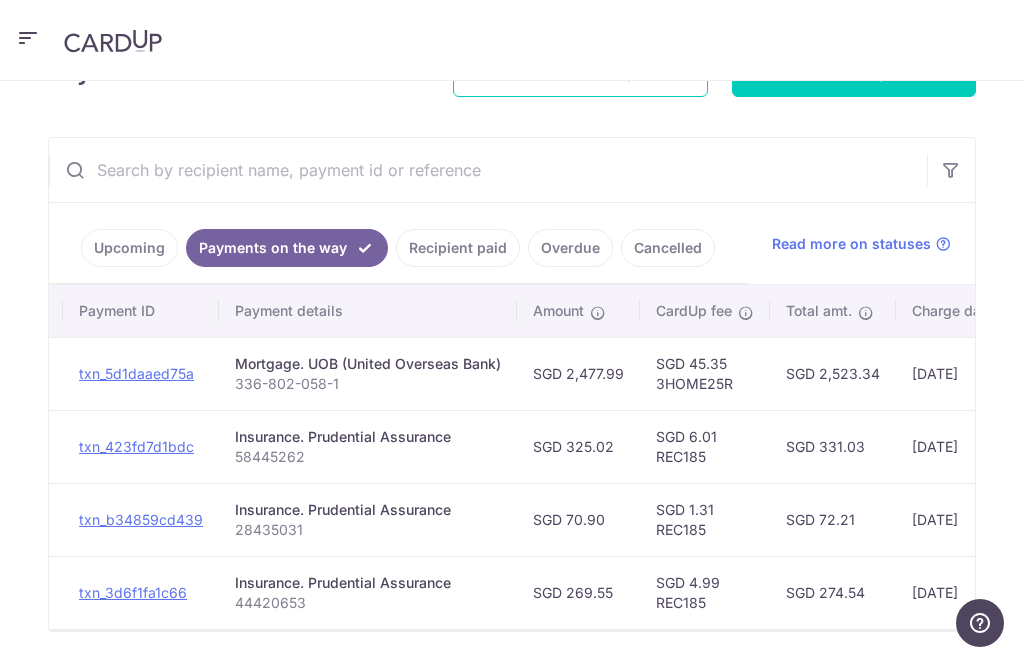 click on "Upcoming" at bounding box center [129, 248] 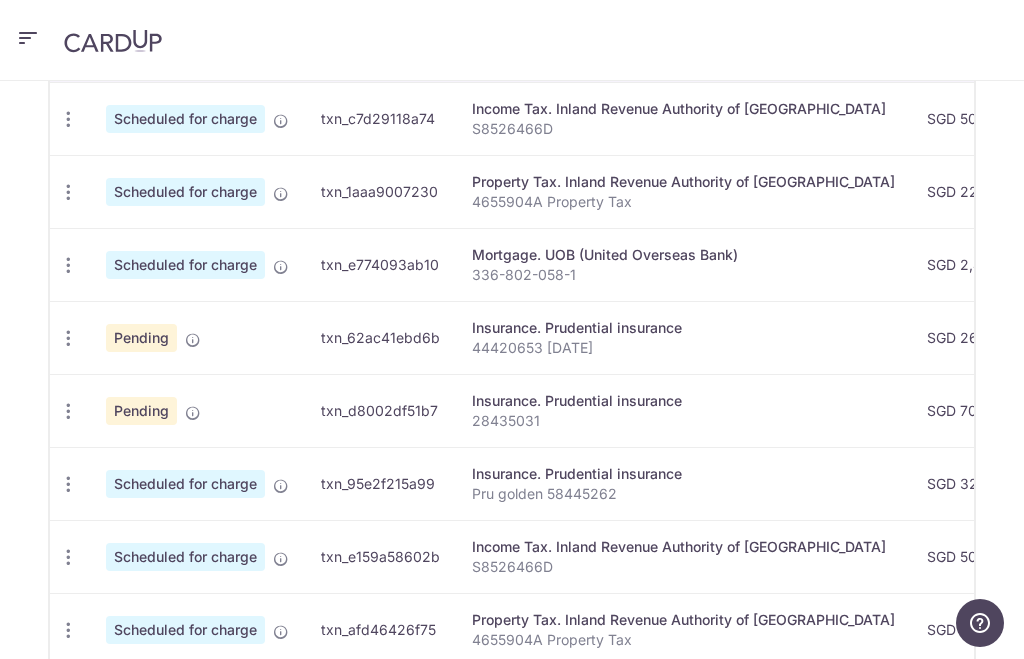 scroll, scrollTop: 668, scrollLeft: 0, axis: vertical 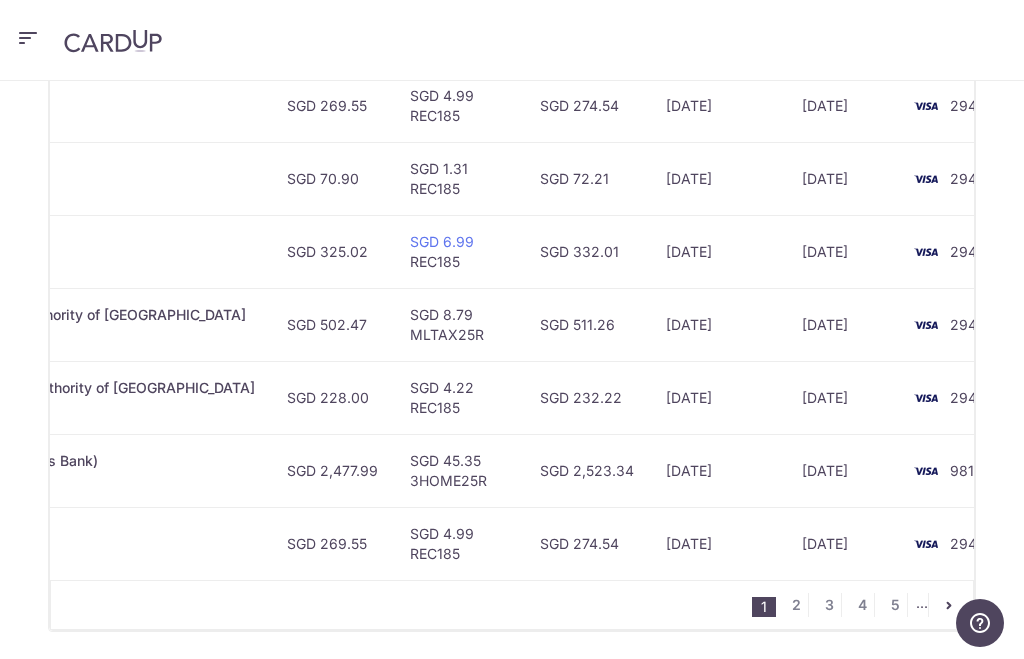 click on "2" at bounding box center (796, 605) 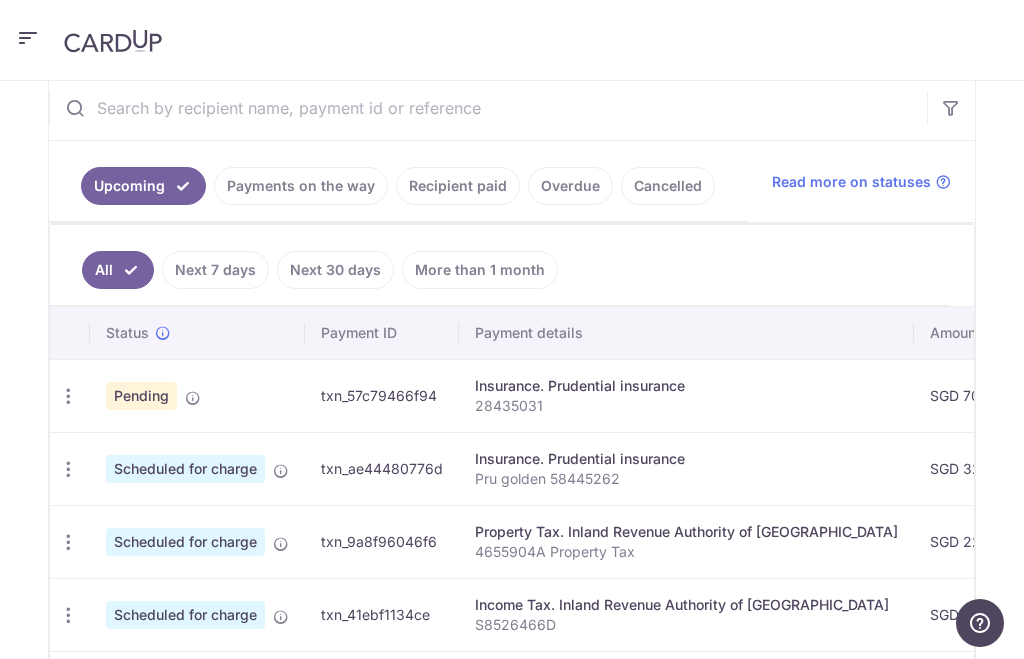 scroll, scrollTop: 400, scrollLeft: 0, axis: vertical 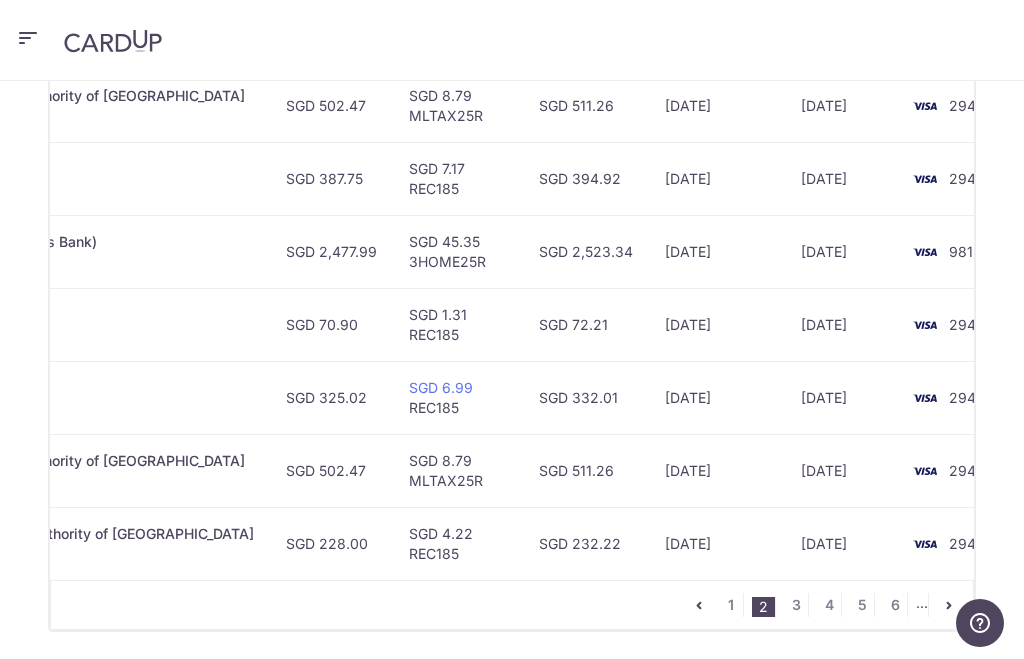 click on "3" at bounding box center [796, 605] 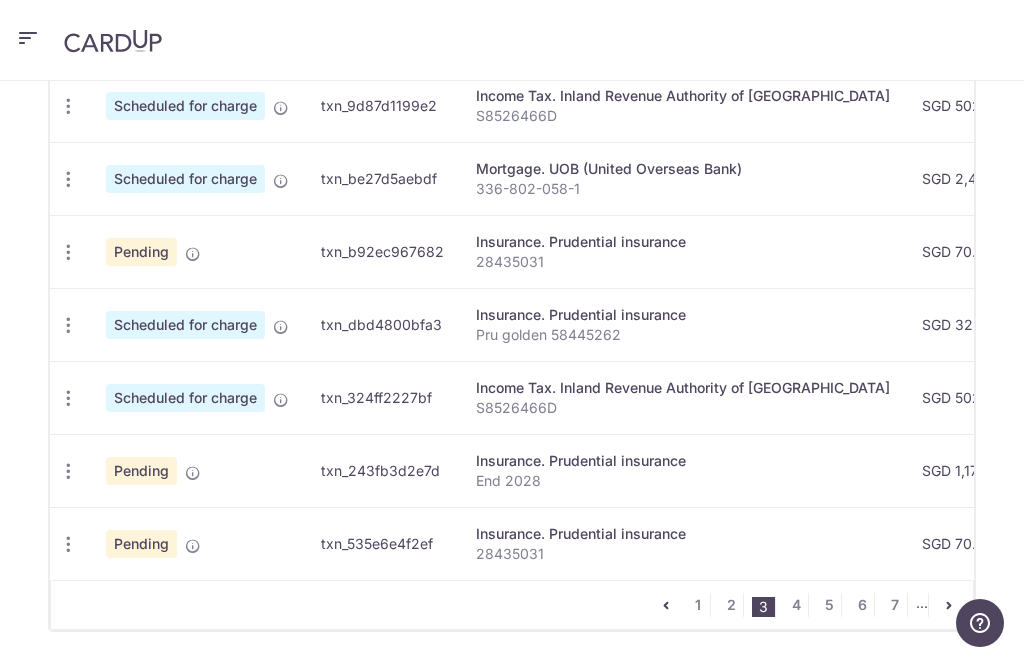 scroll, scrollTop: 901, scrollLeft: 0, axis: vertical 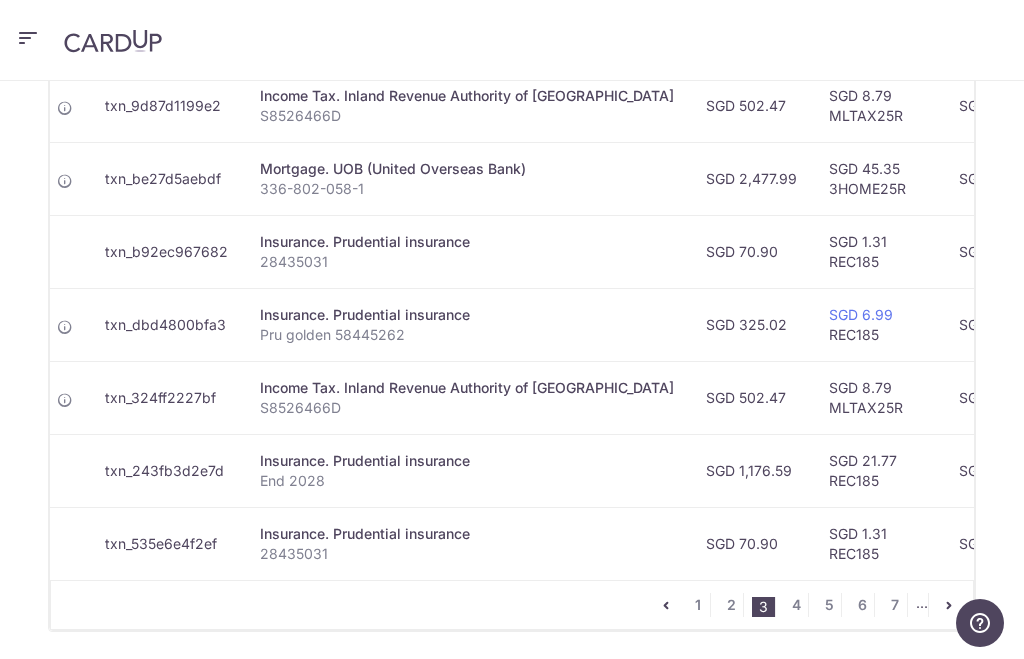click on "1" at bounding box center [698, 605] 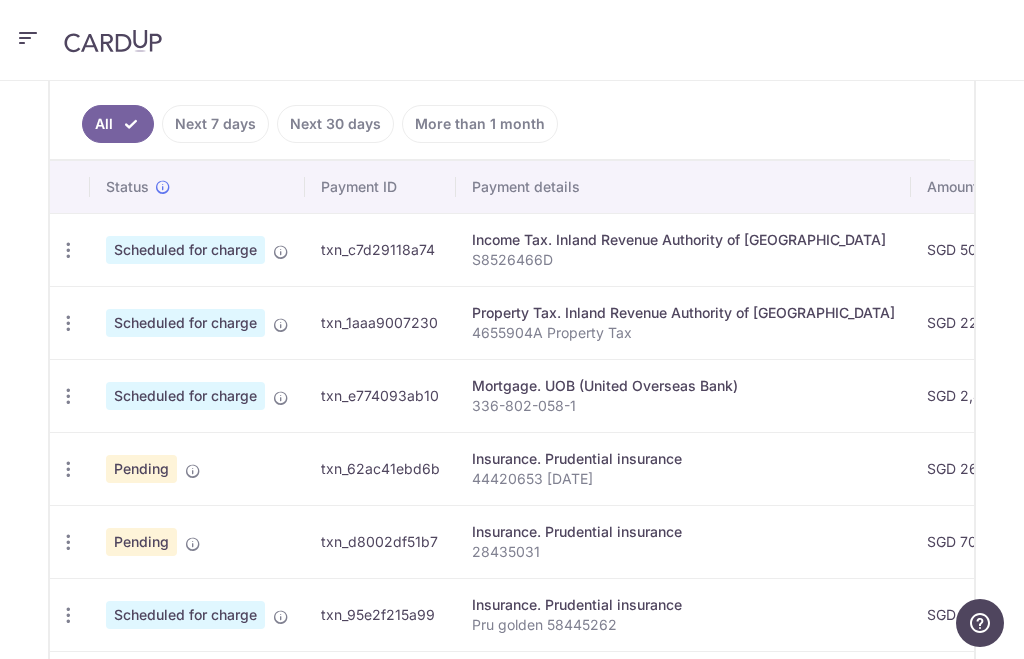 scroll, scrollTop: 559, scrollLeft: 0, axis: vertical 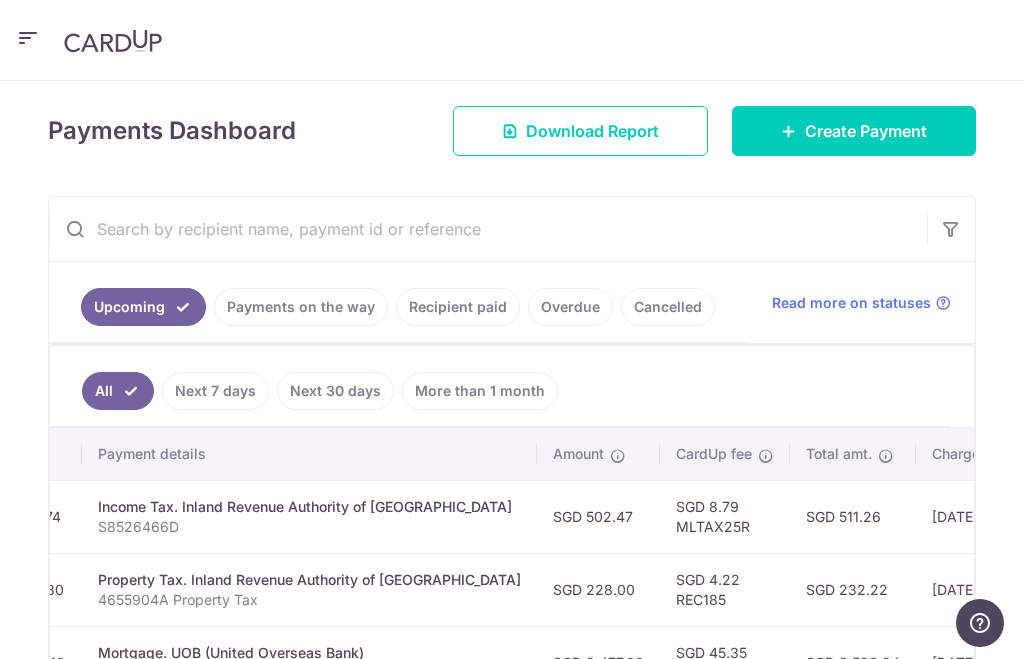 click on "Payments on the way" at bounding box center [301, 307] 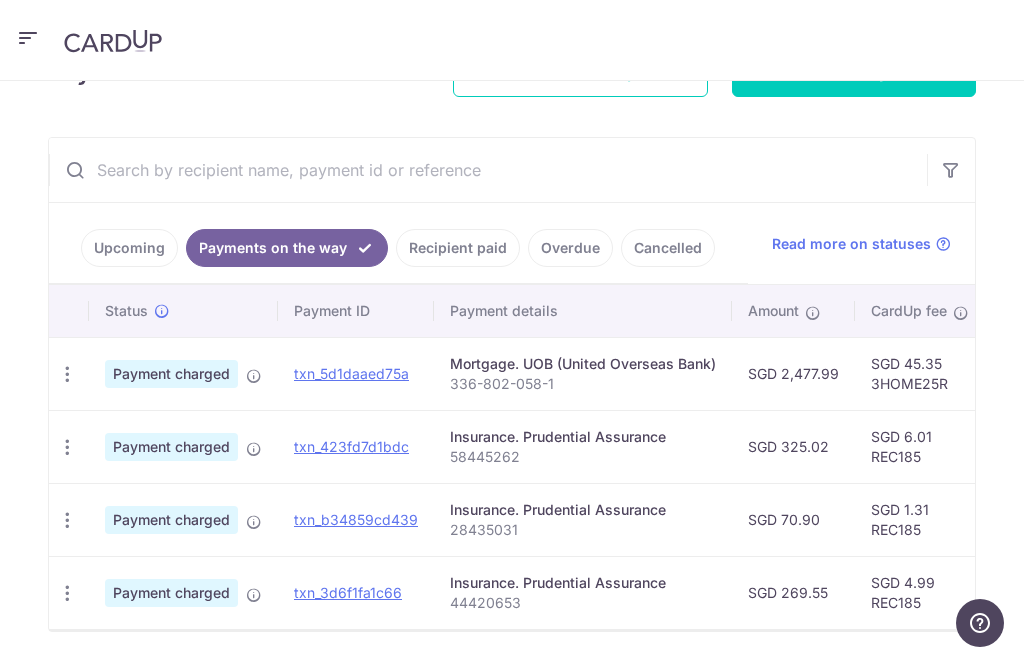 scroll, scrollTop: 330, scrollLeft: 0, axis: vertical 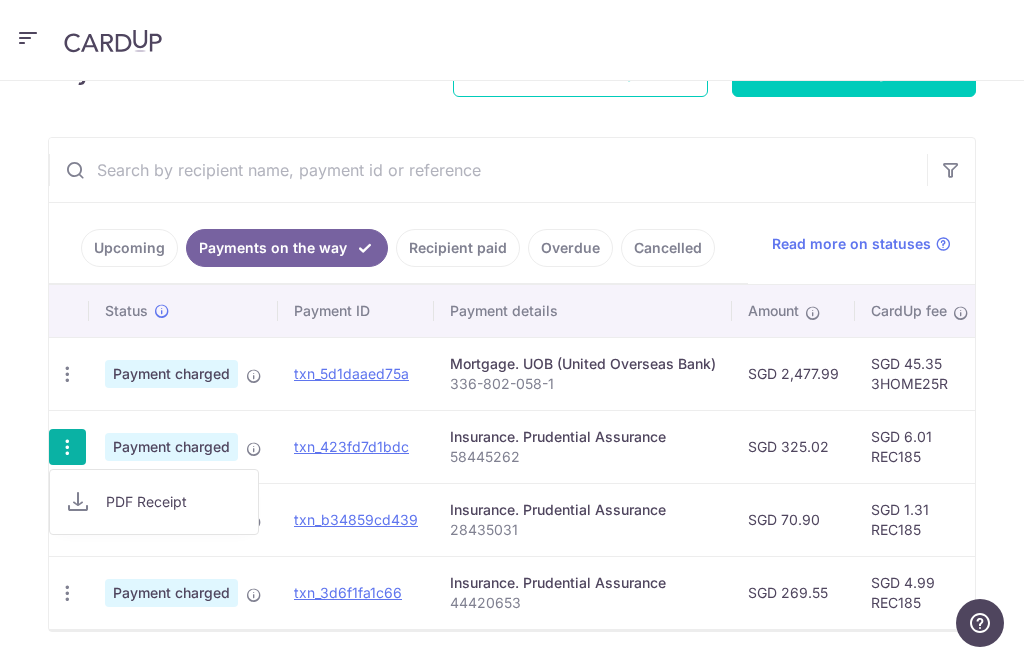 click at bounding box center (512, 329) 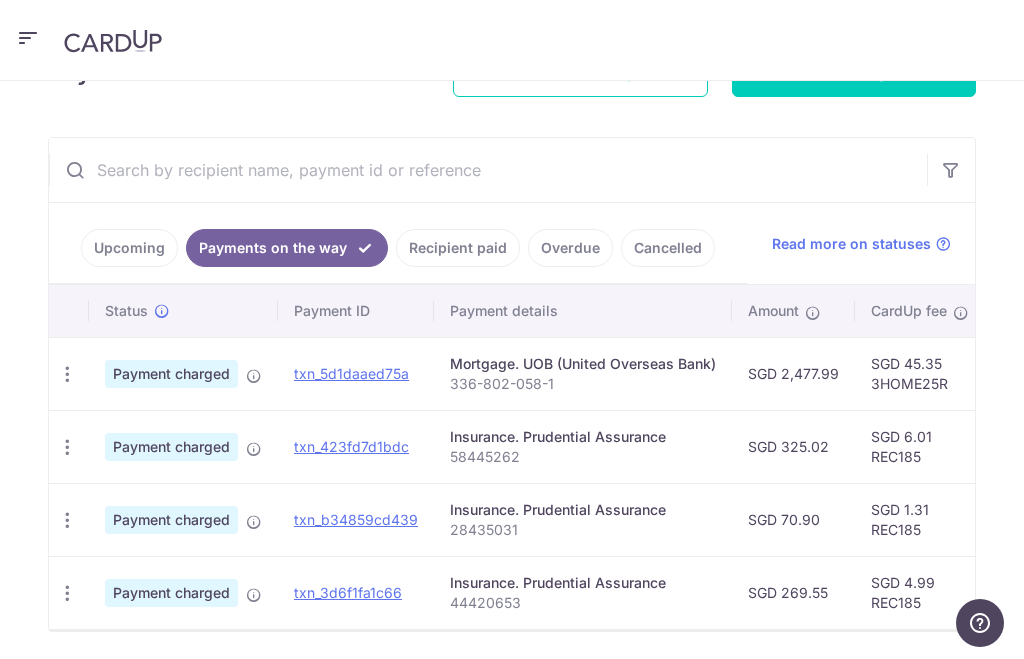 click on "Upcoming" at bounding box center (129, 248) 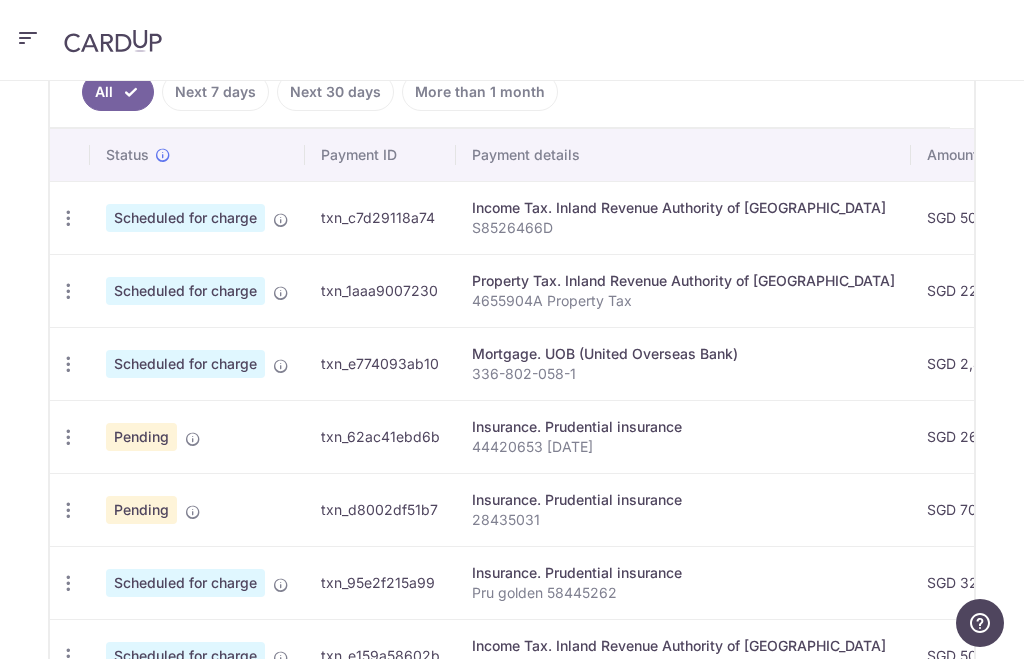 scroll, scrollTop: 573, scrollLeft: 0, axis: vertical 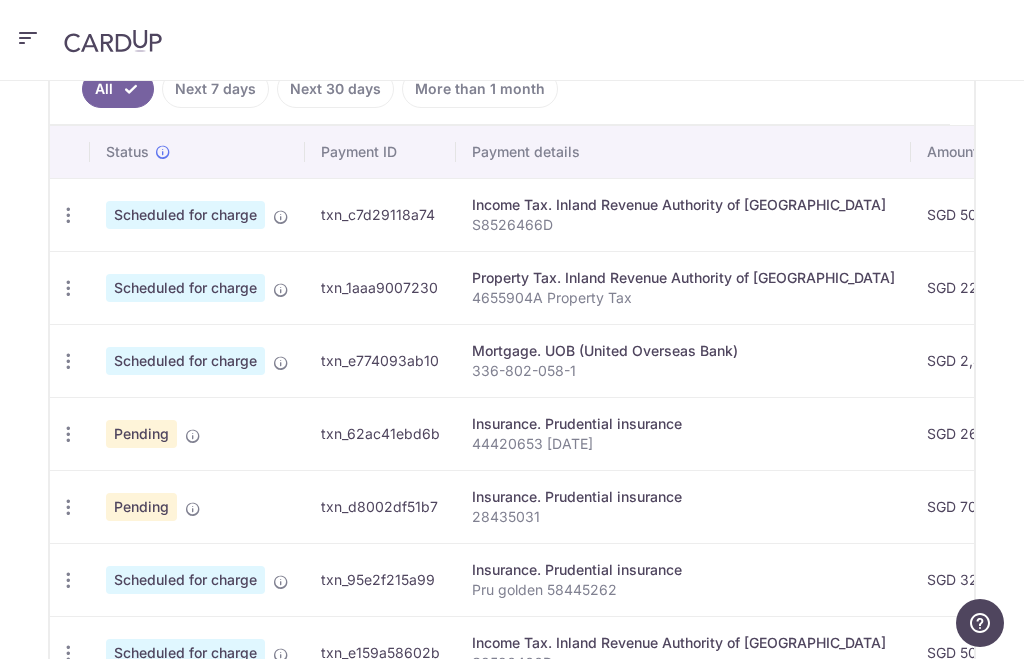 click at bounding box center (68, 215) 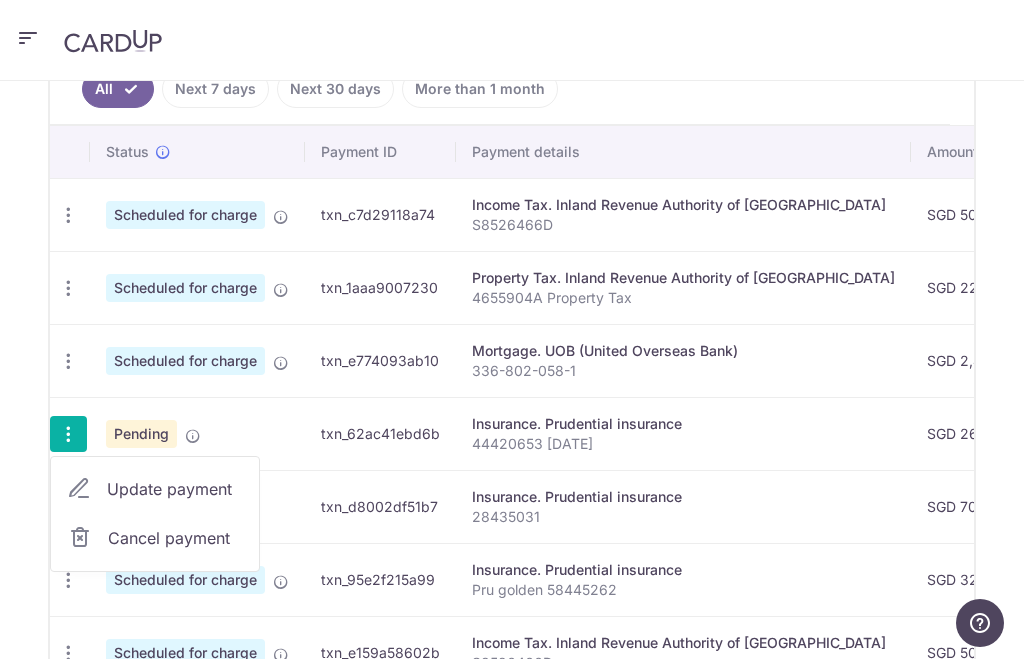click at bounding box center [80, 538] 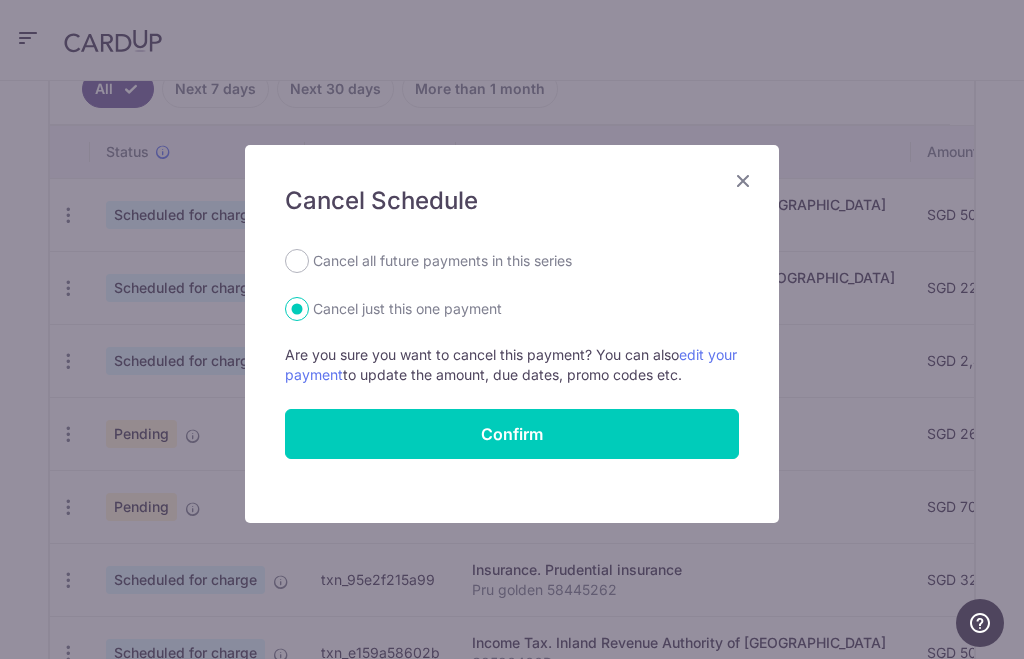 click on "Confirm" at bounding box center (512, 434) 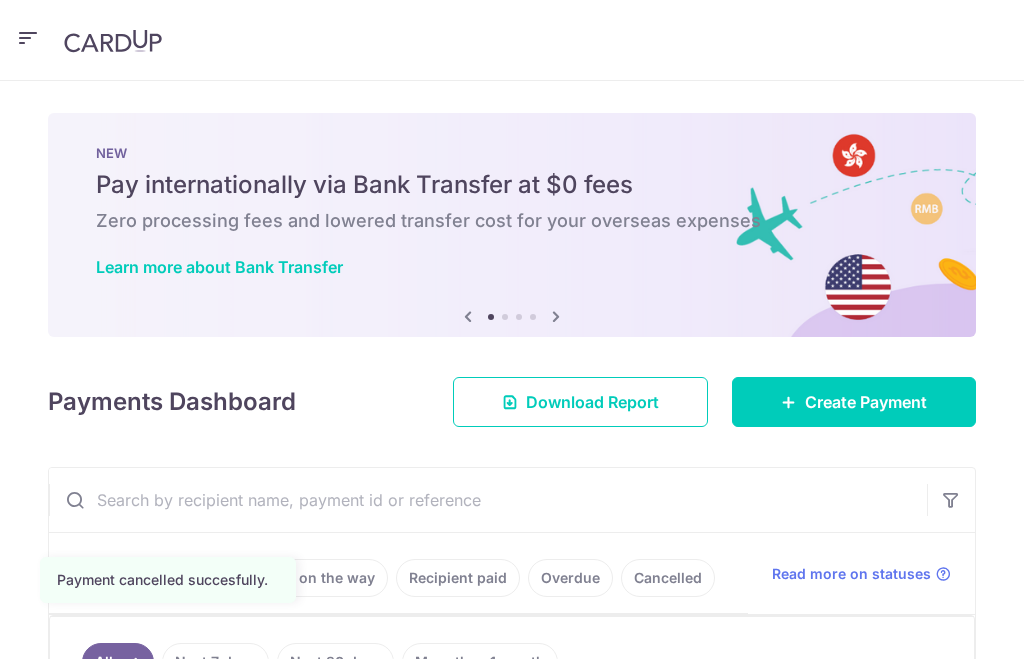 scroll, scrollTop: 0, scrollLeft: 0, axis: both 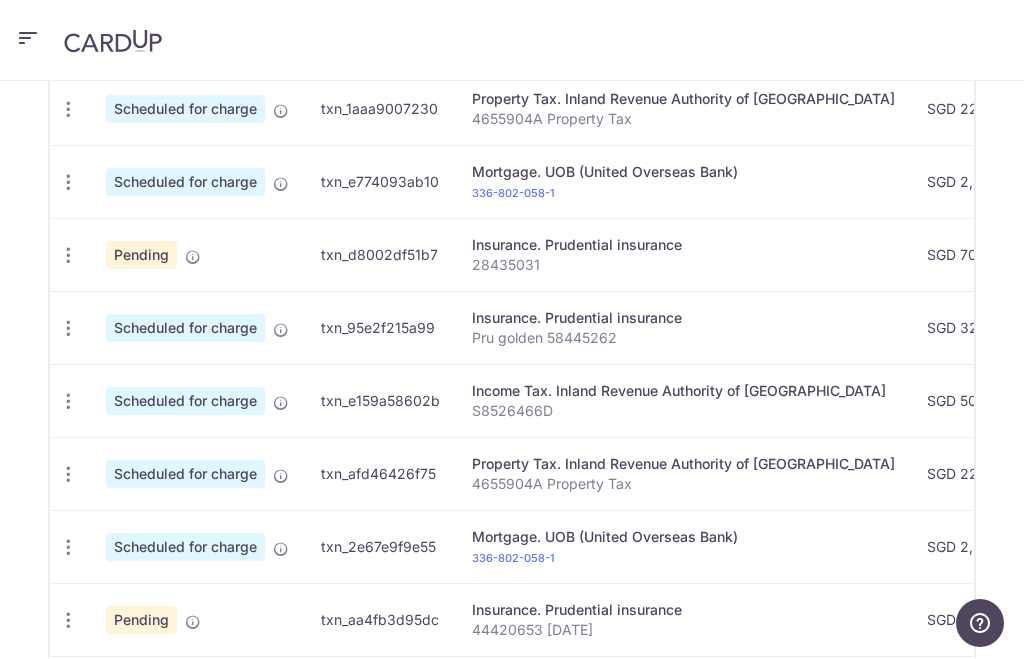 click at bounding box center [68, 36] 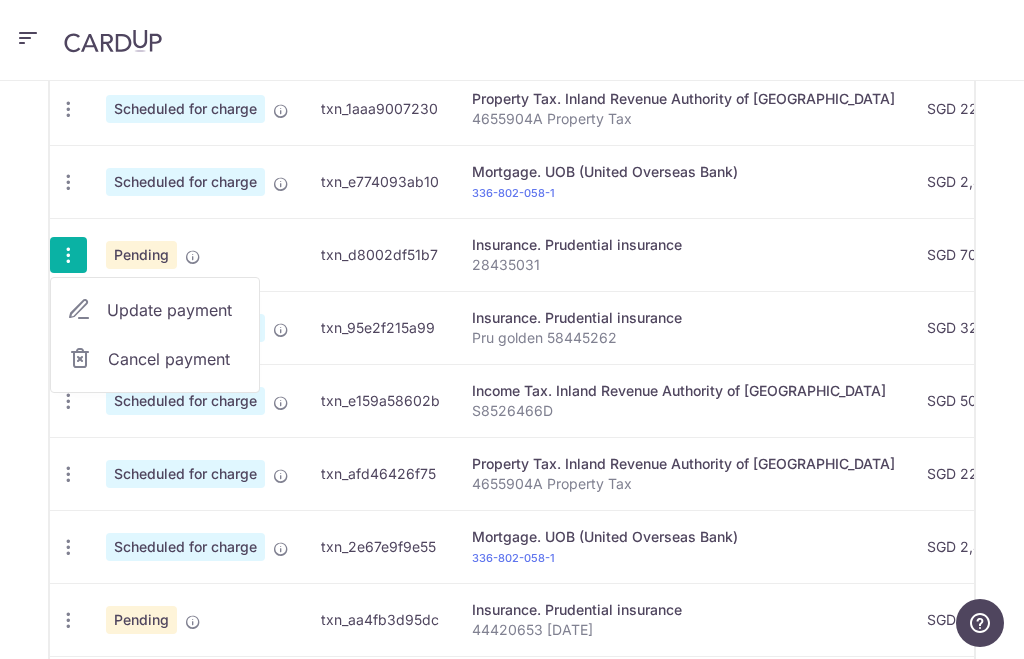 click at bounding box center [80, 359] 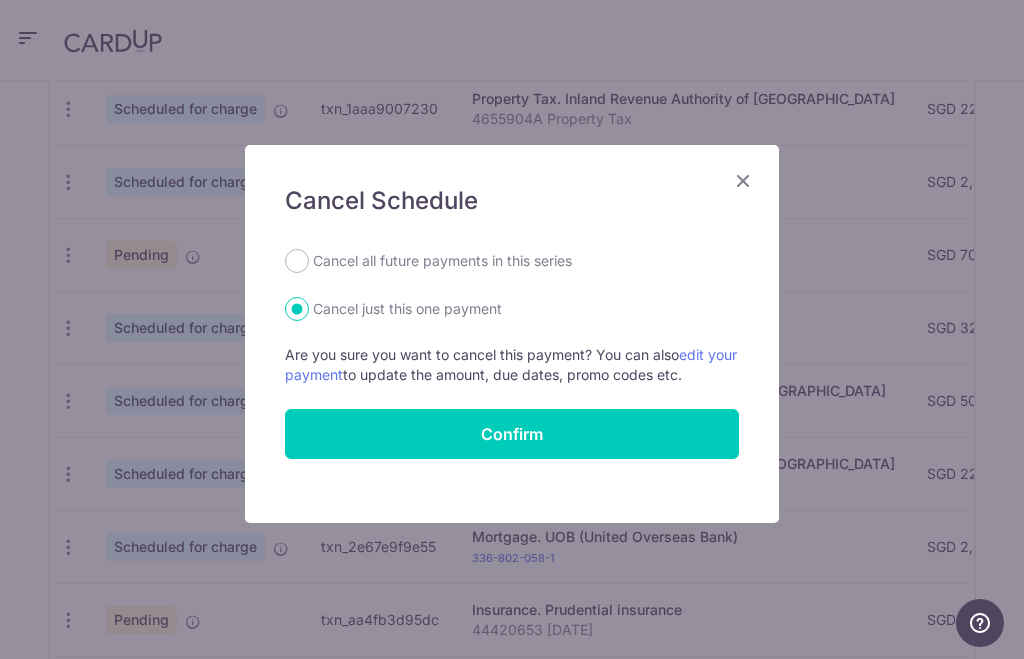 click on "Confirm" at bounding box center [512, 434] 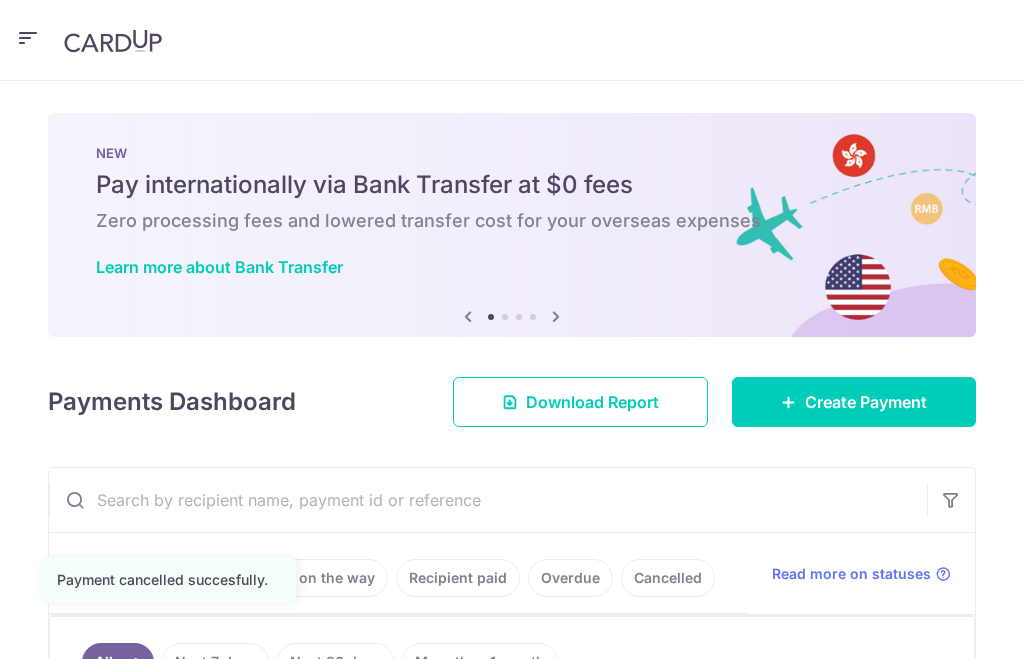 scroll, scrollTop: 0, scrollLeft: 0, axis: both 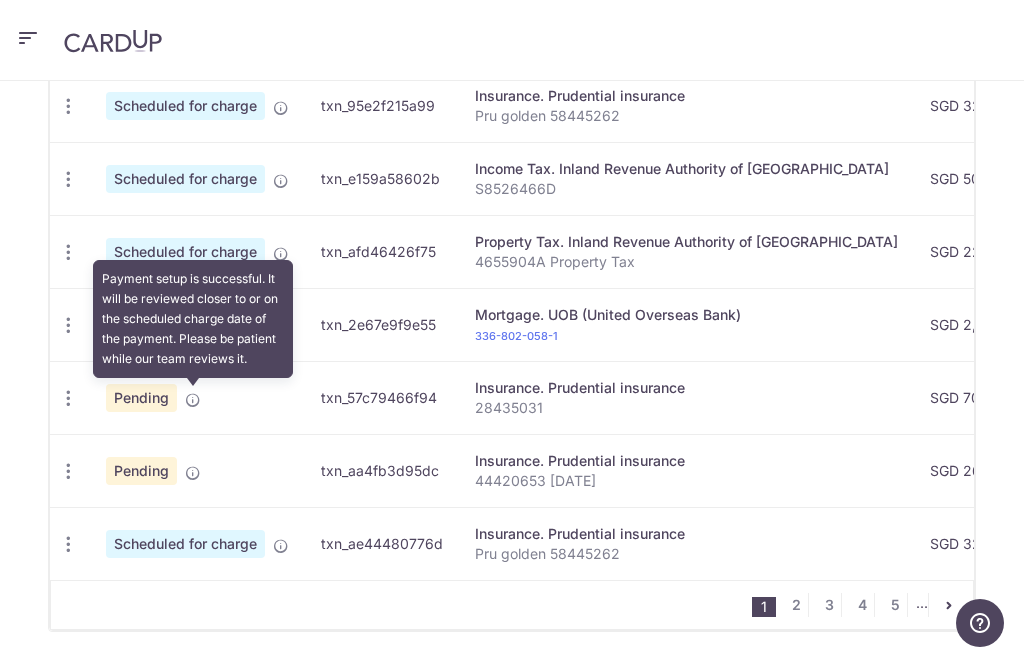 click at bounding box center (193, 400) 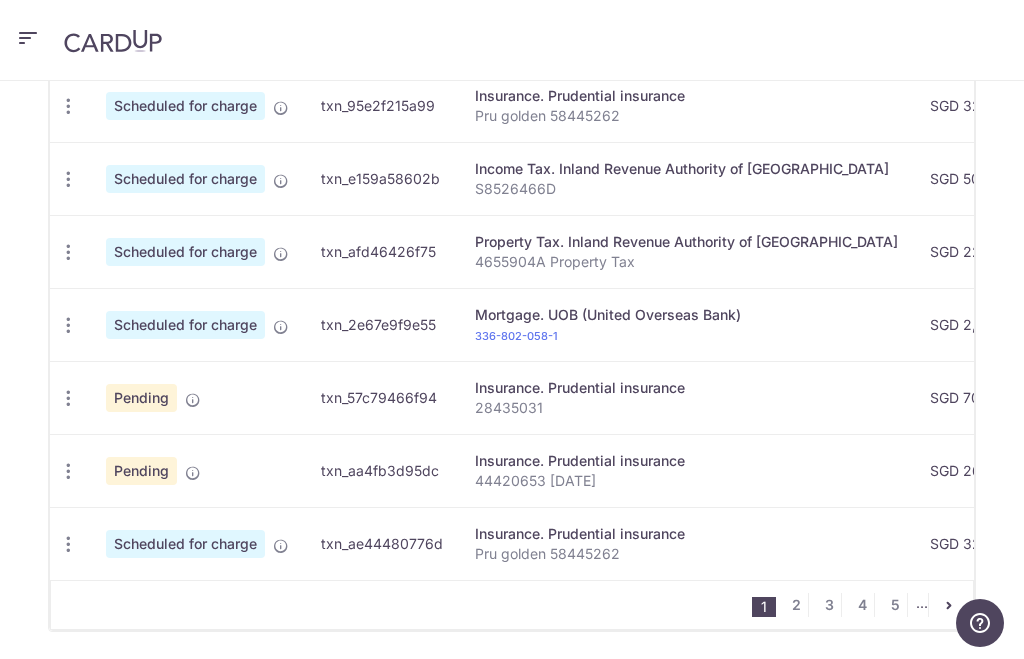 click on "Pending" at bounding box center (141, 471) 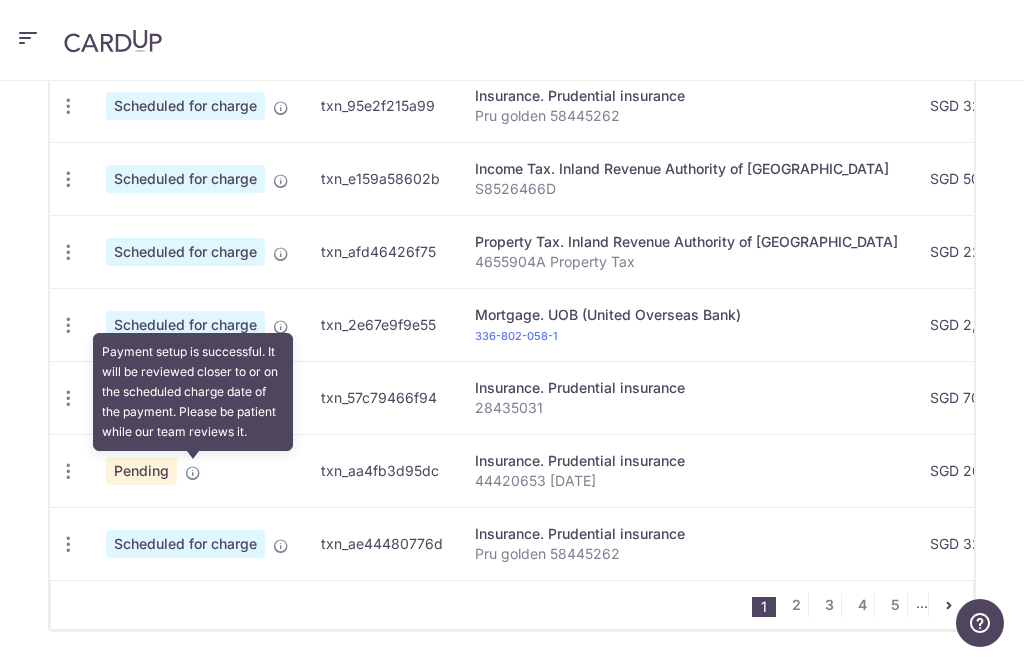 click at bounding box center [193, 473] 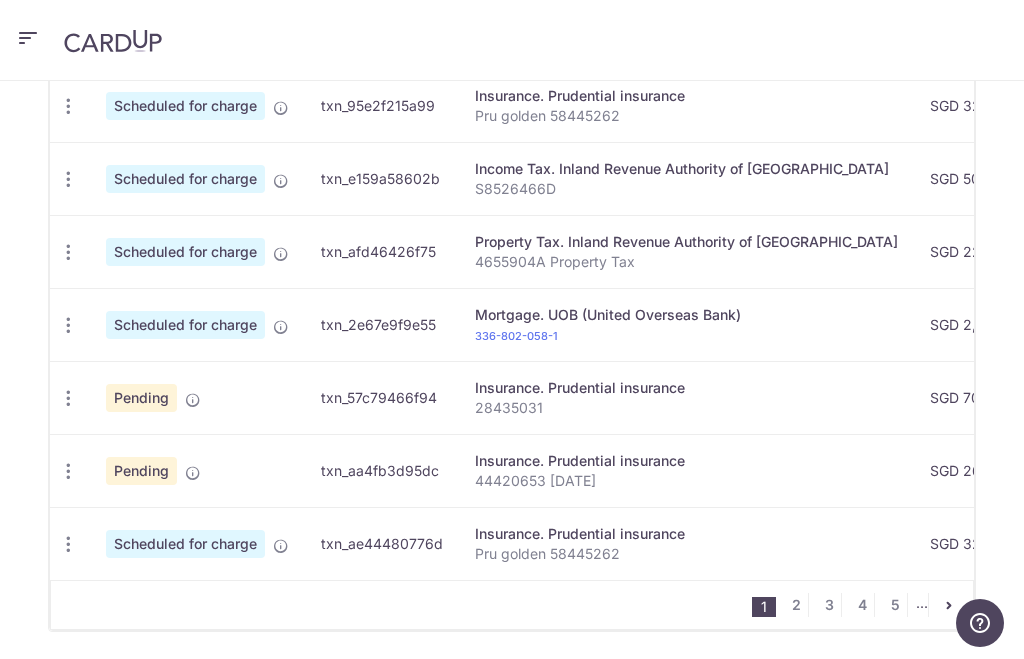 click on "Update payment
Cancel payment" at bounding box center (70, 397) 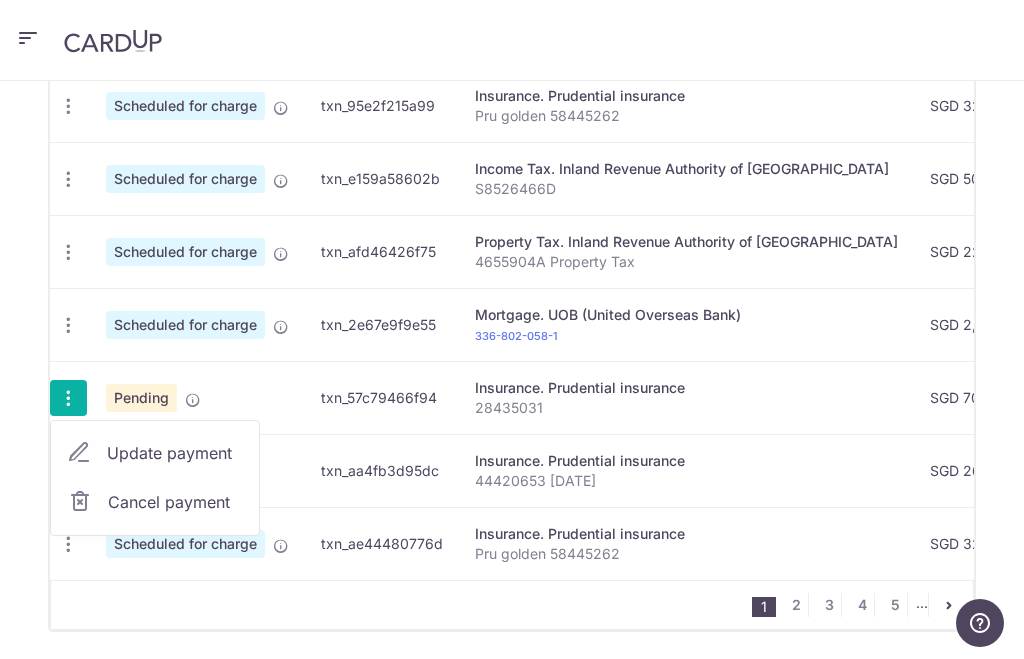 click at bounding box center (512, 329) 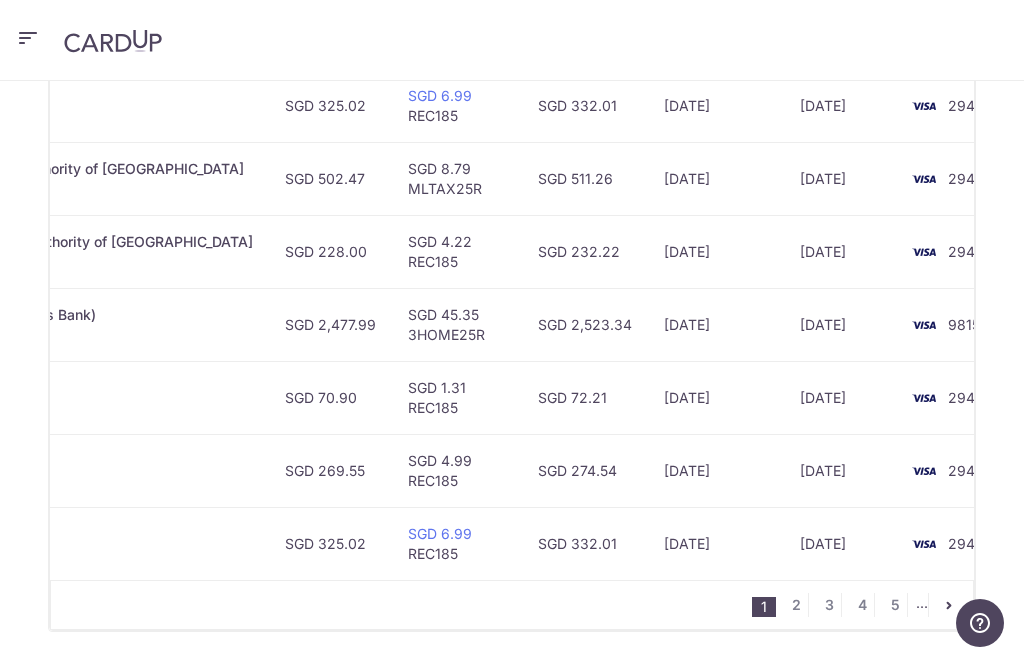 scroll, scrollTop: 0, scrollLeft: 644, axis: horizontal 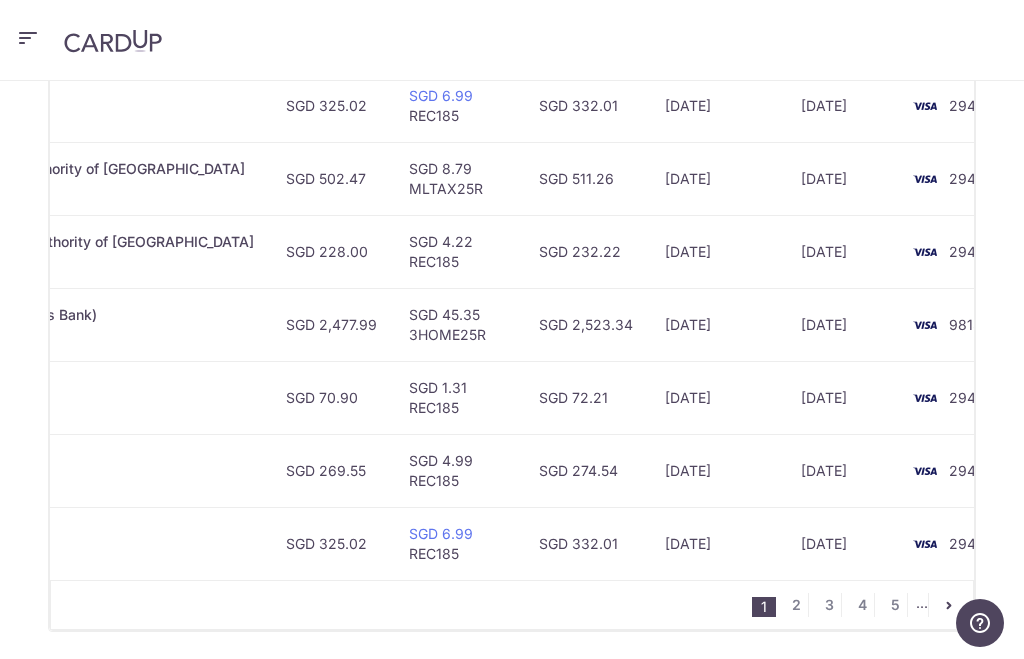 click on "2" at bounding box center (796, 605) 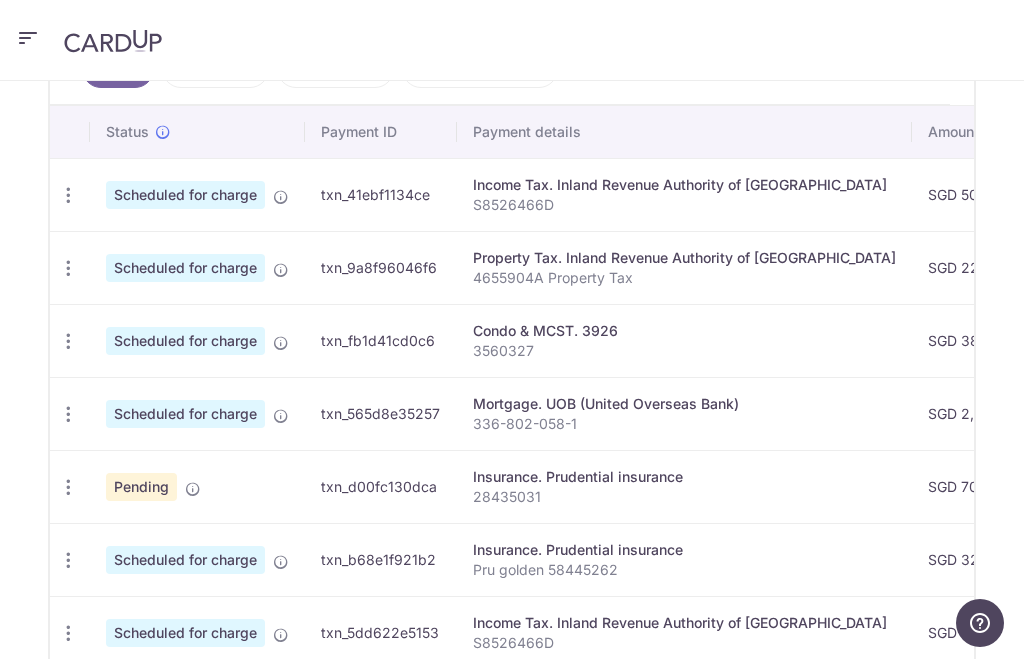 scroll, scrollTop: 591, scrollLeft: 0, axis: vertical 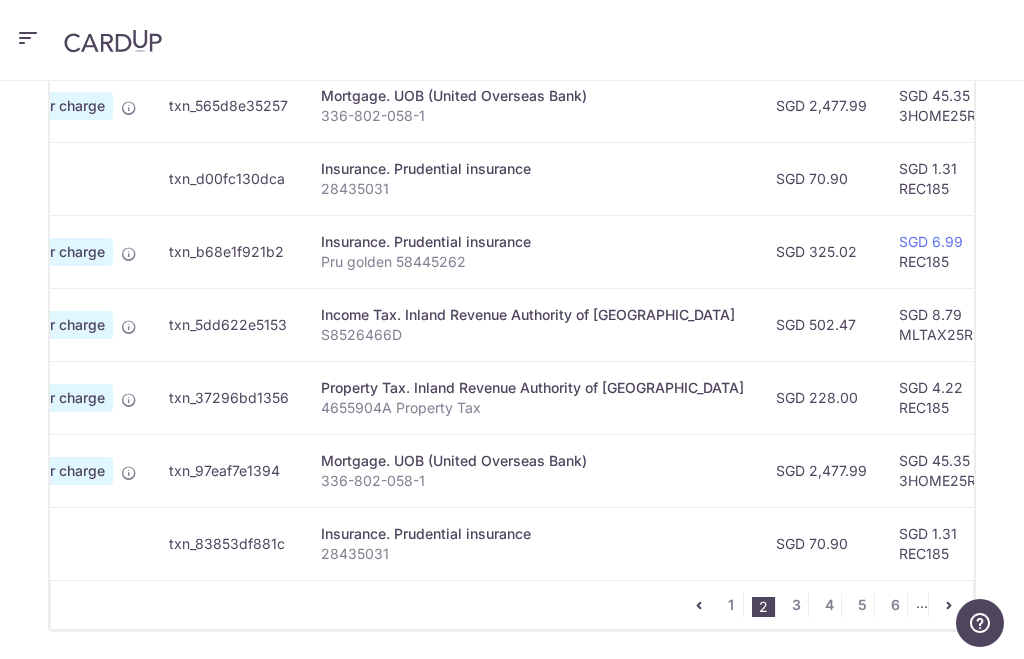 click on "1" at bounding box center [731, 605] 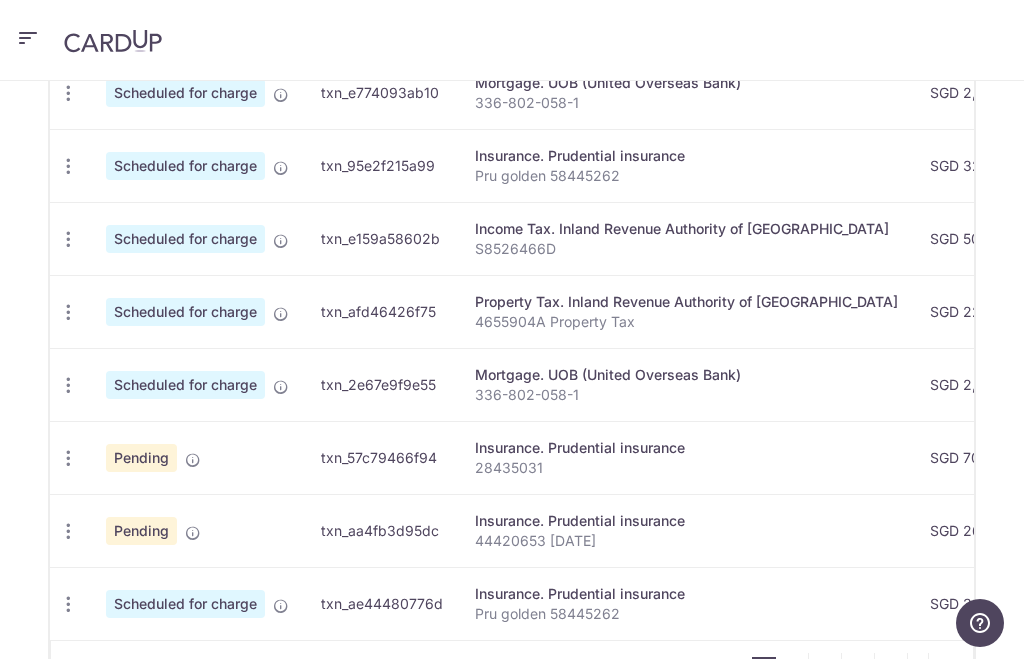 scroll, scrollTop: 865, scrollLeft: 0, axis: vertical 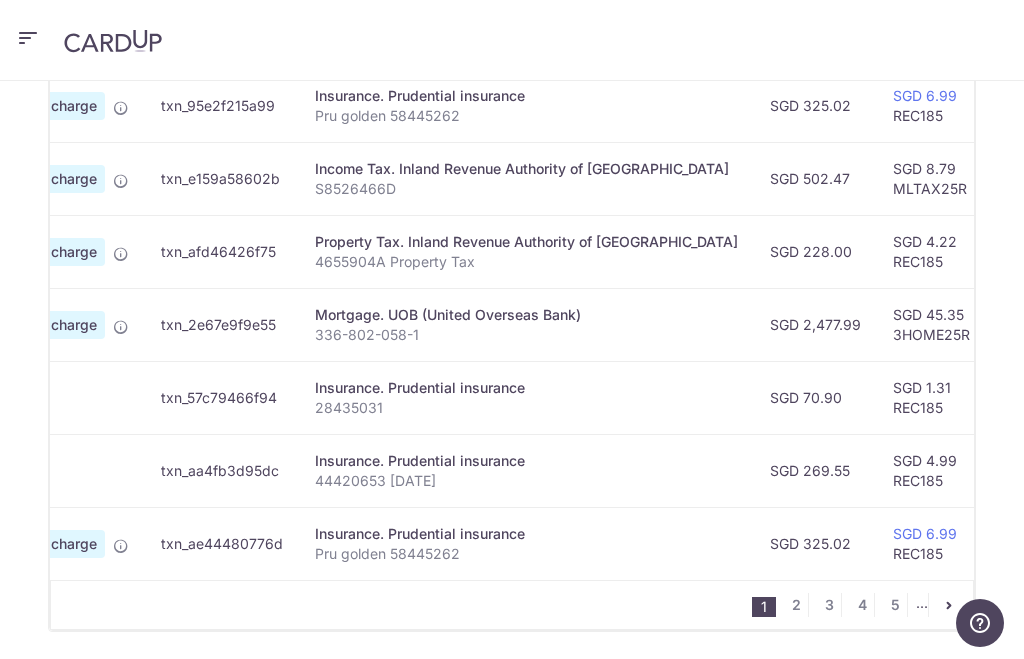 click on "2" at bounding box center [796, 605] 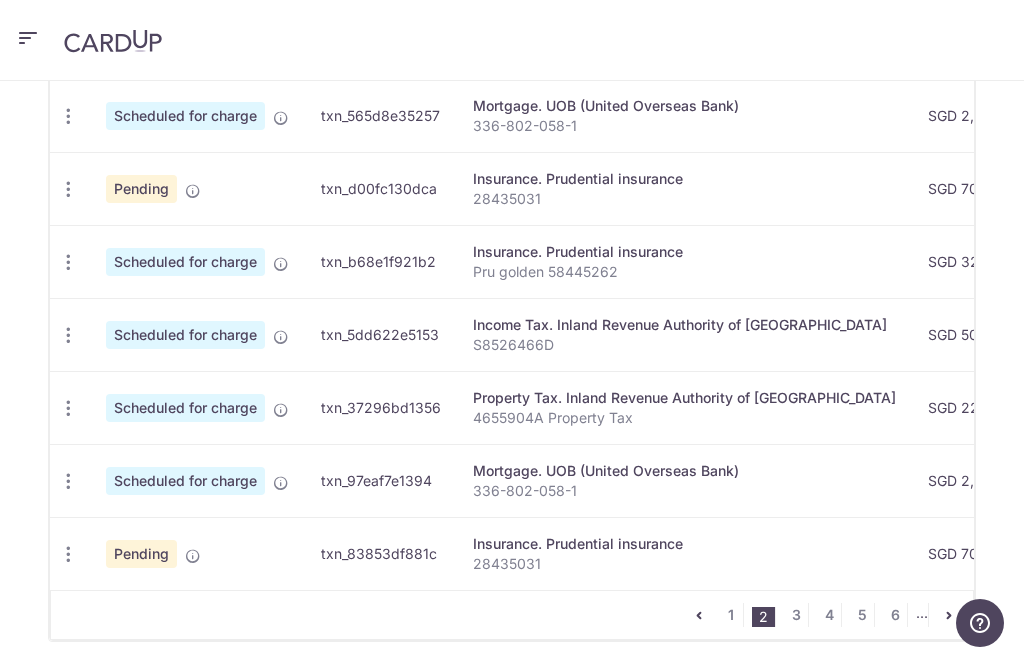 scroll, scrollTop: 893, scrollLeft: 0, axis: vertical 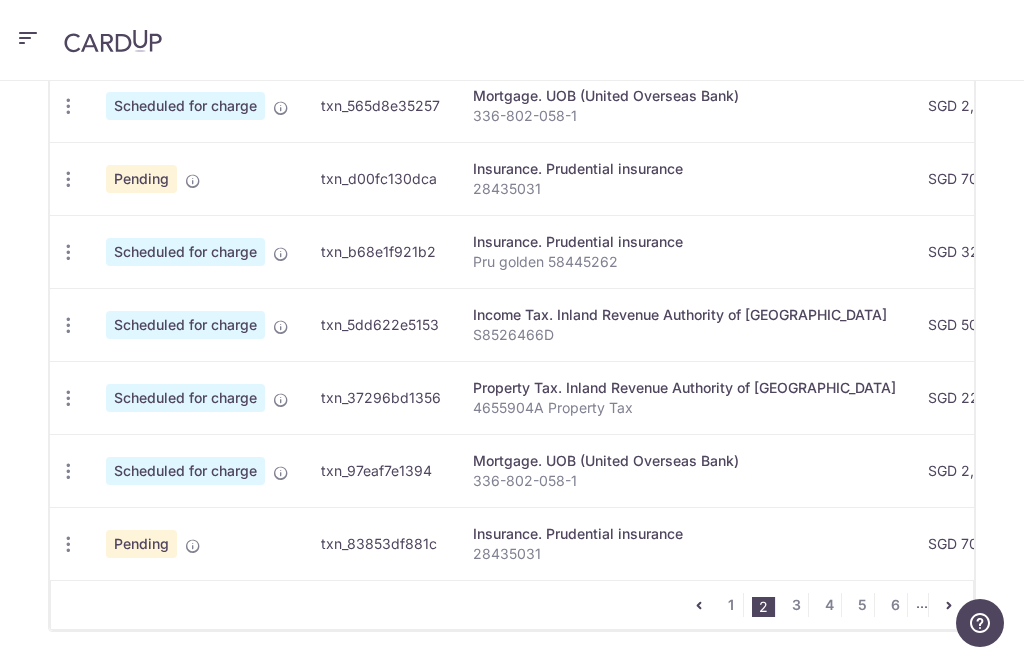 click at bounding box center [699, 605] 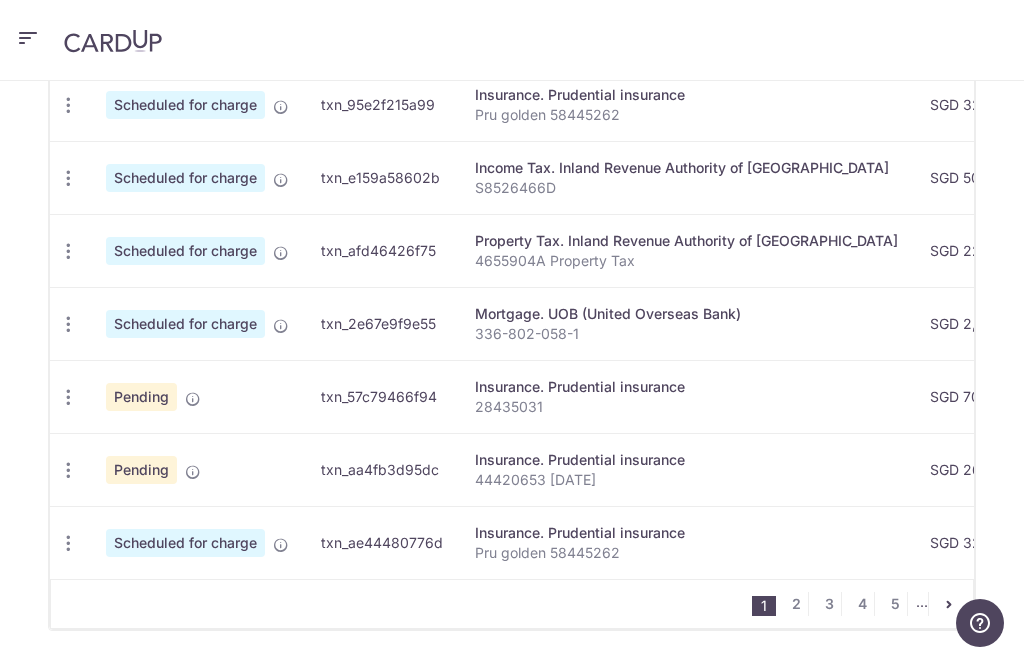 scroll, scrollTop: 901, scrollLeft: 0, axis: vertical 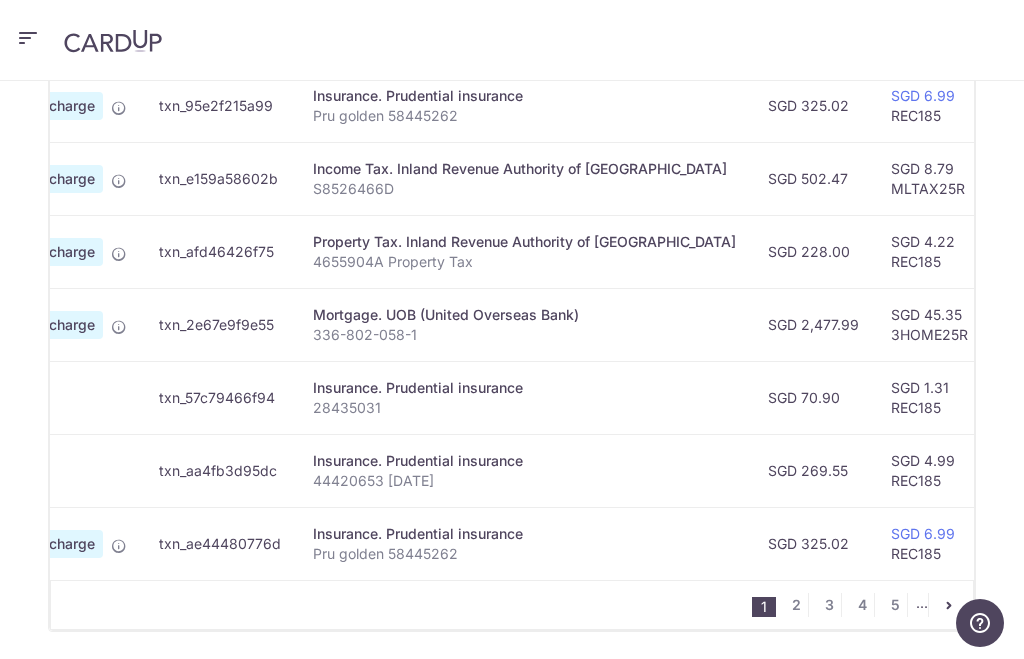 click on "txn_e159a58602b" at bounding box center [220, 178] 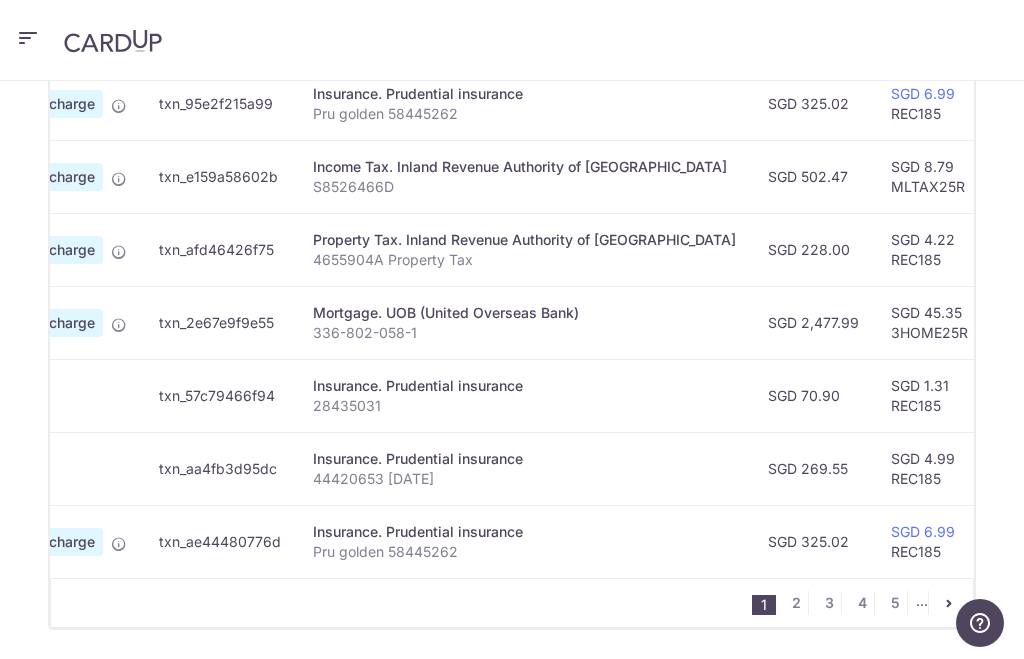scroll, scrollTop: 901, scrollLeft: 0, axis: vertical 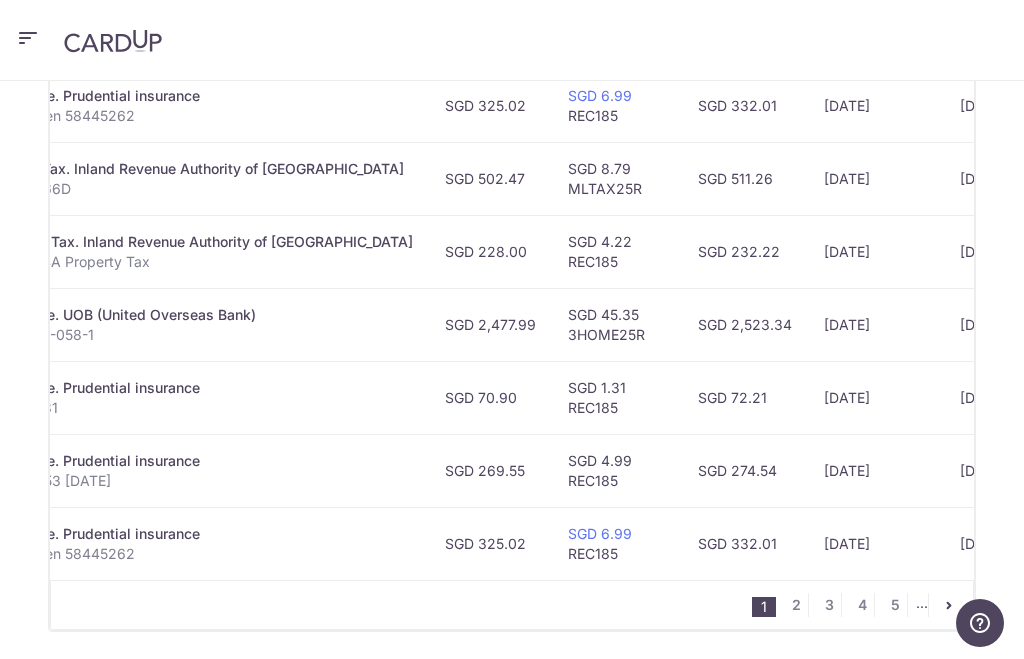 click on "2" at bounding box center (796, 605) 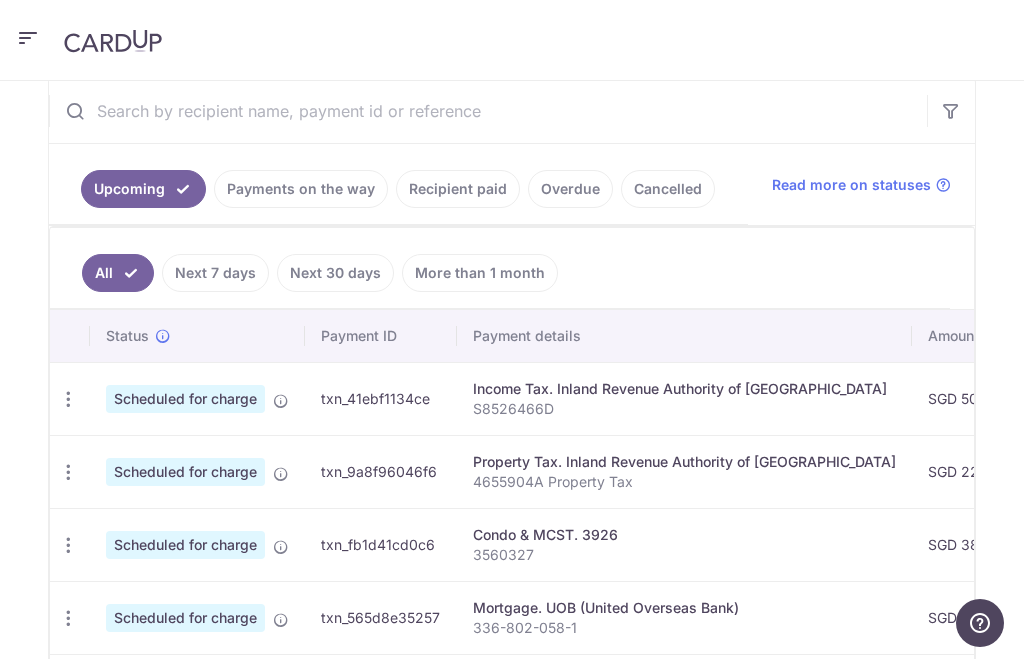 scroll, scrollTop: 411, scrollLeft: 0, axis: vertical 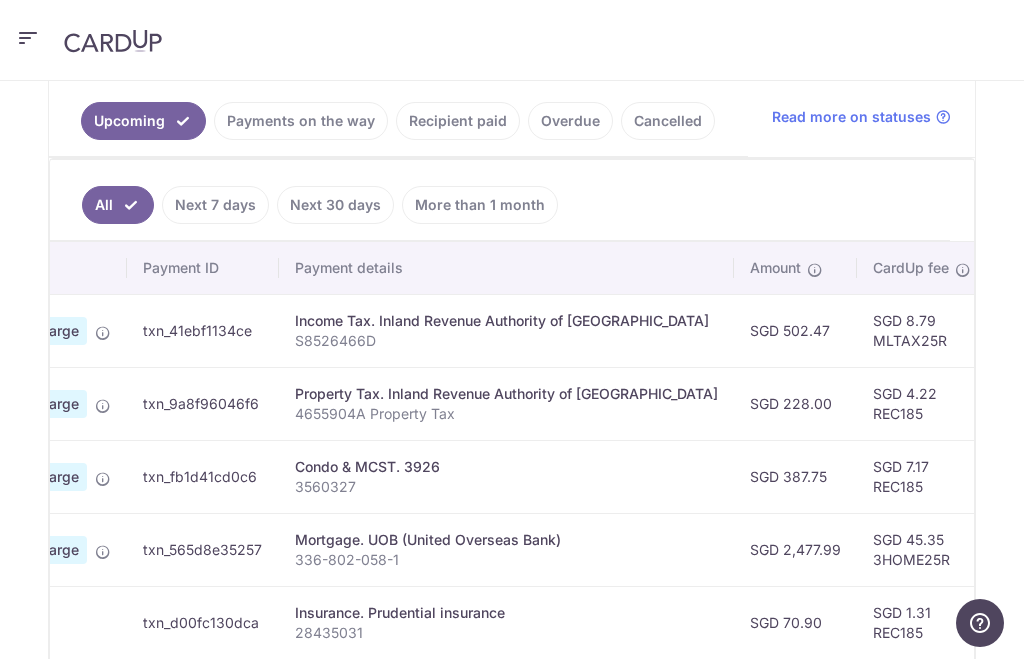 click on "txn_9a8f96046f6" at bounding box center (203, 403) 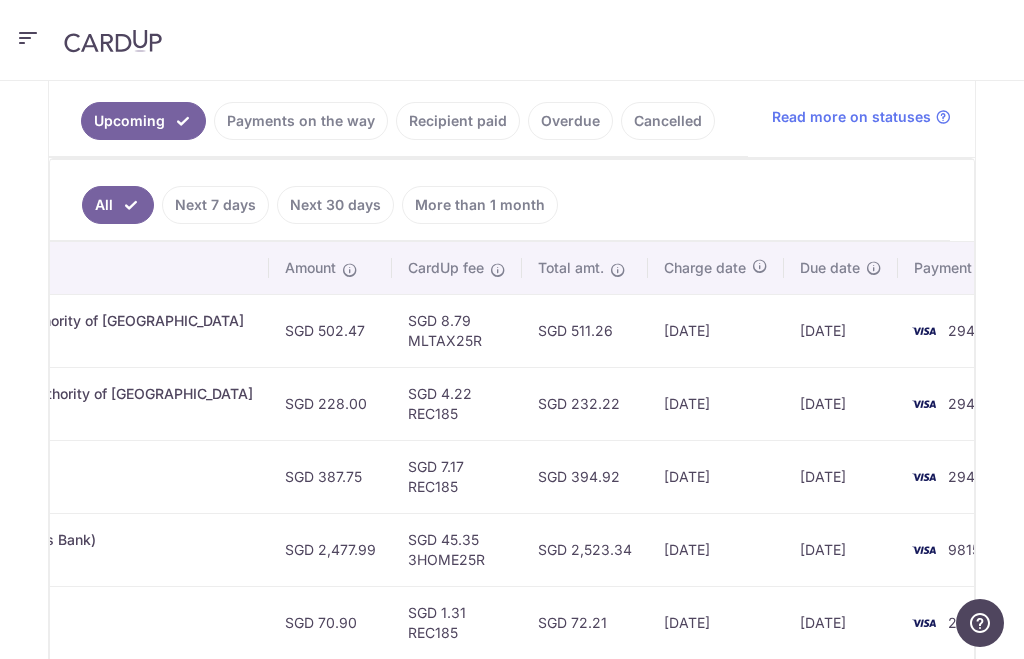 scroll, scrollTop: 0, scrollLeft: 642, axis: horizontal 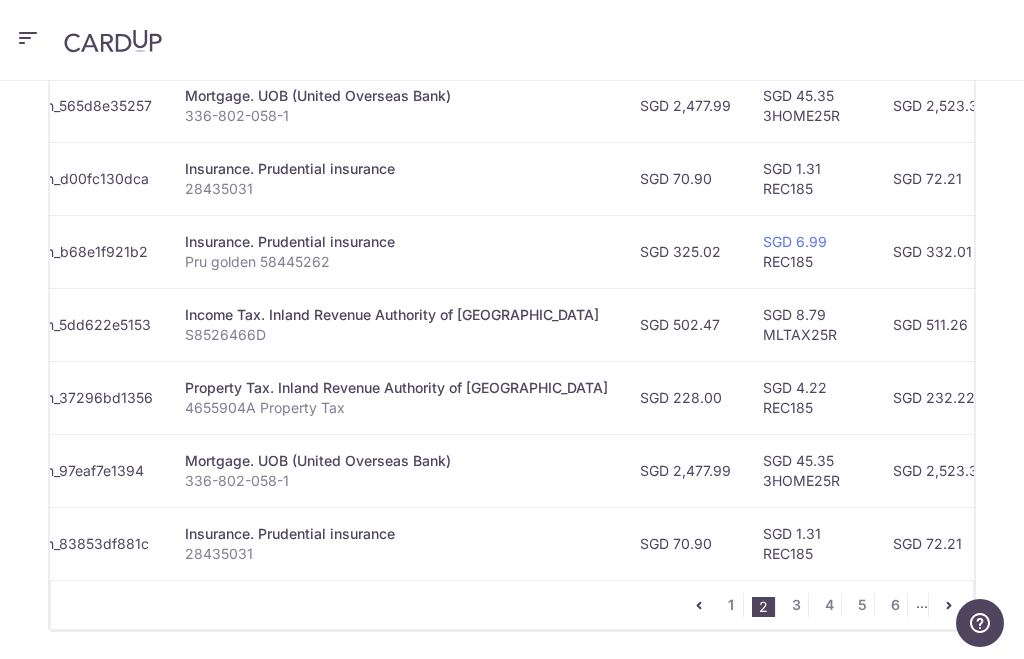 click on "1" at bounding box center (731, 605) 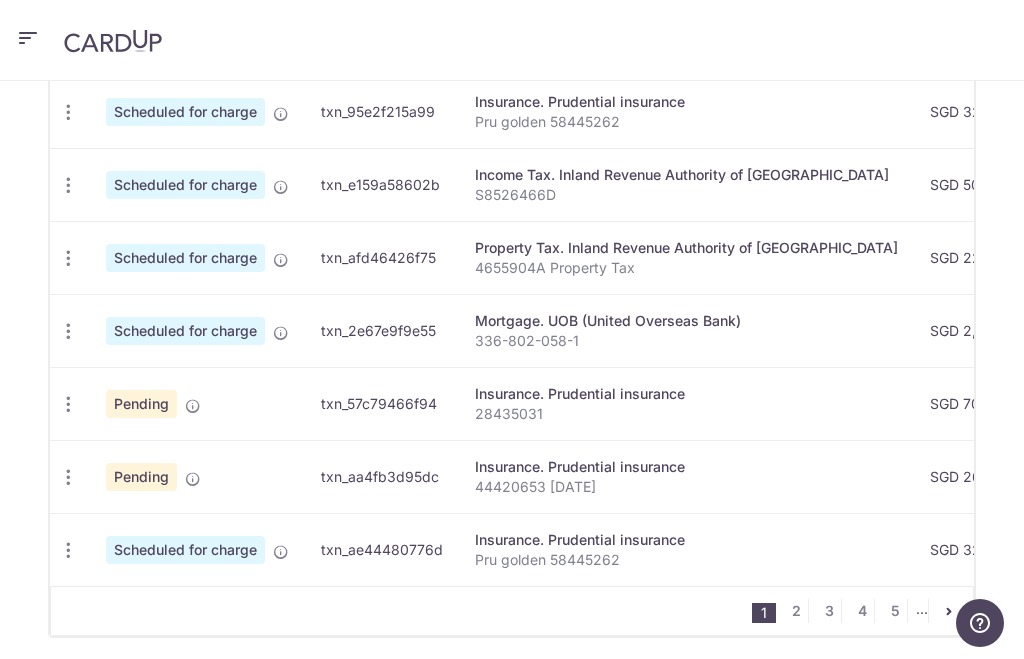 scroll, scrollTop: 899, scrollLeft: 0, axis: vertical 